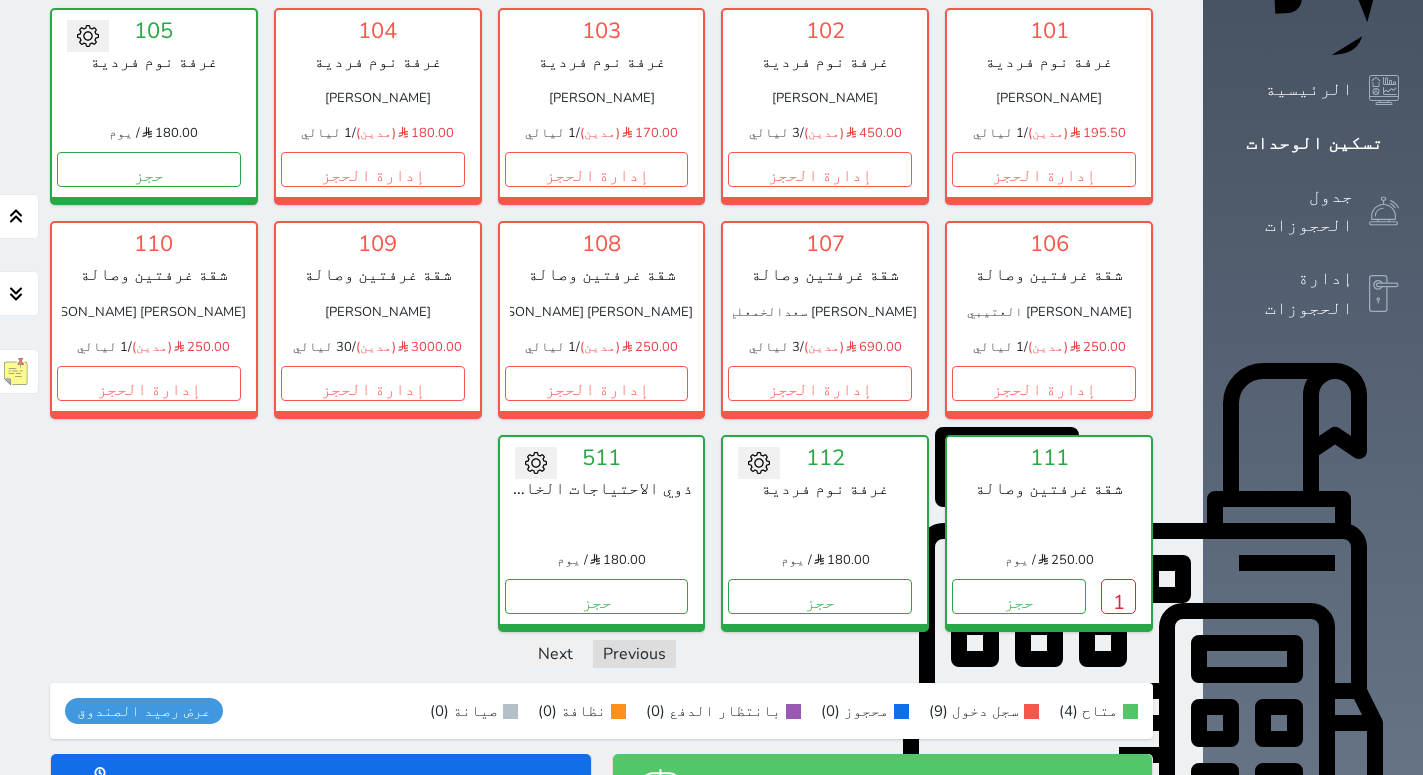scroll, scrollTop: 0, scrollLeft: 0, axis: both 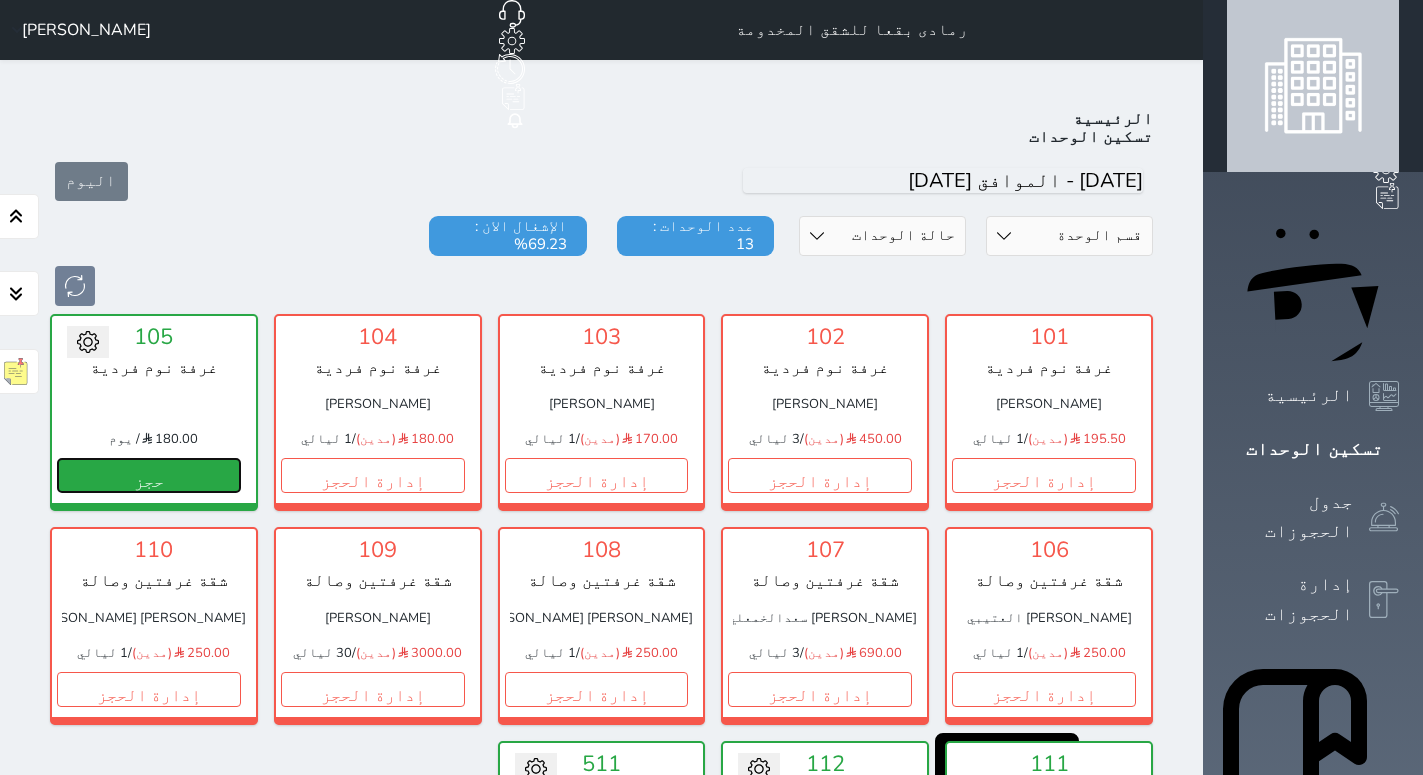 click on "حجز" at bounding box center [149, 475] 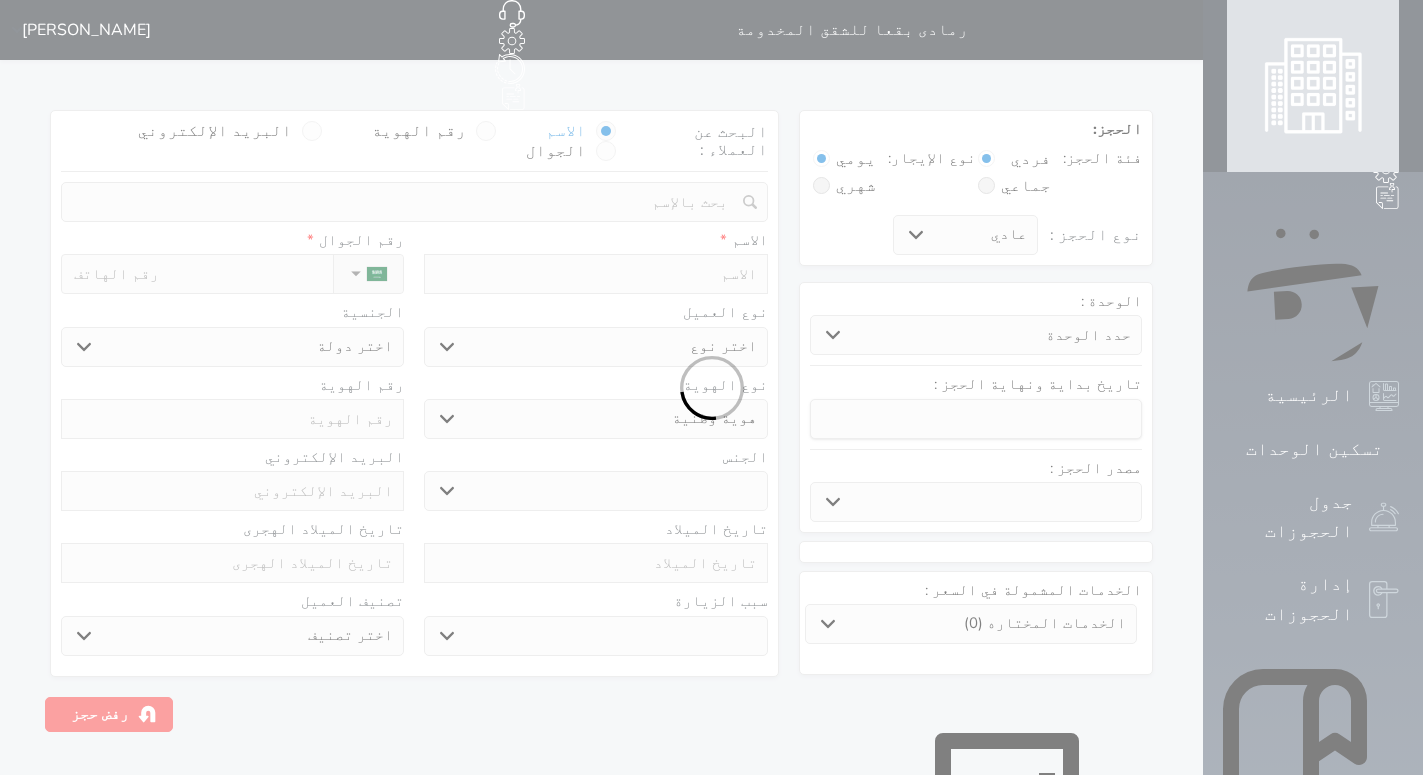 select 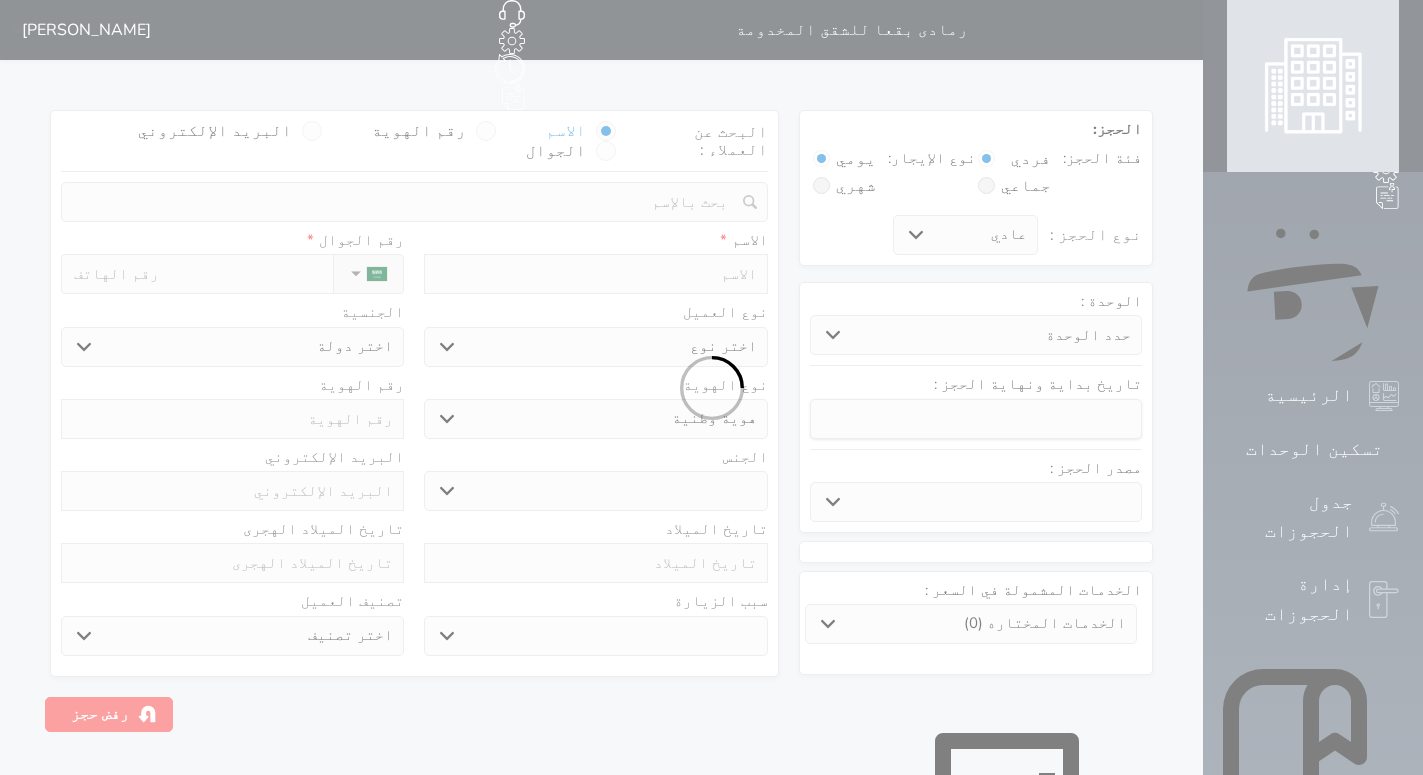 select on "6209" 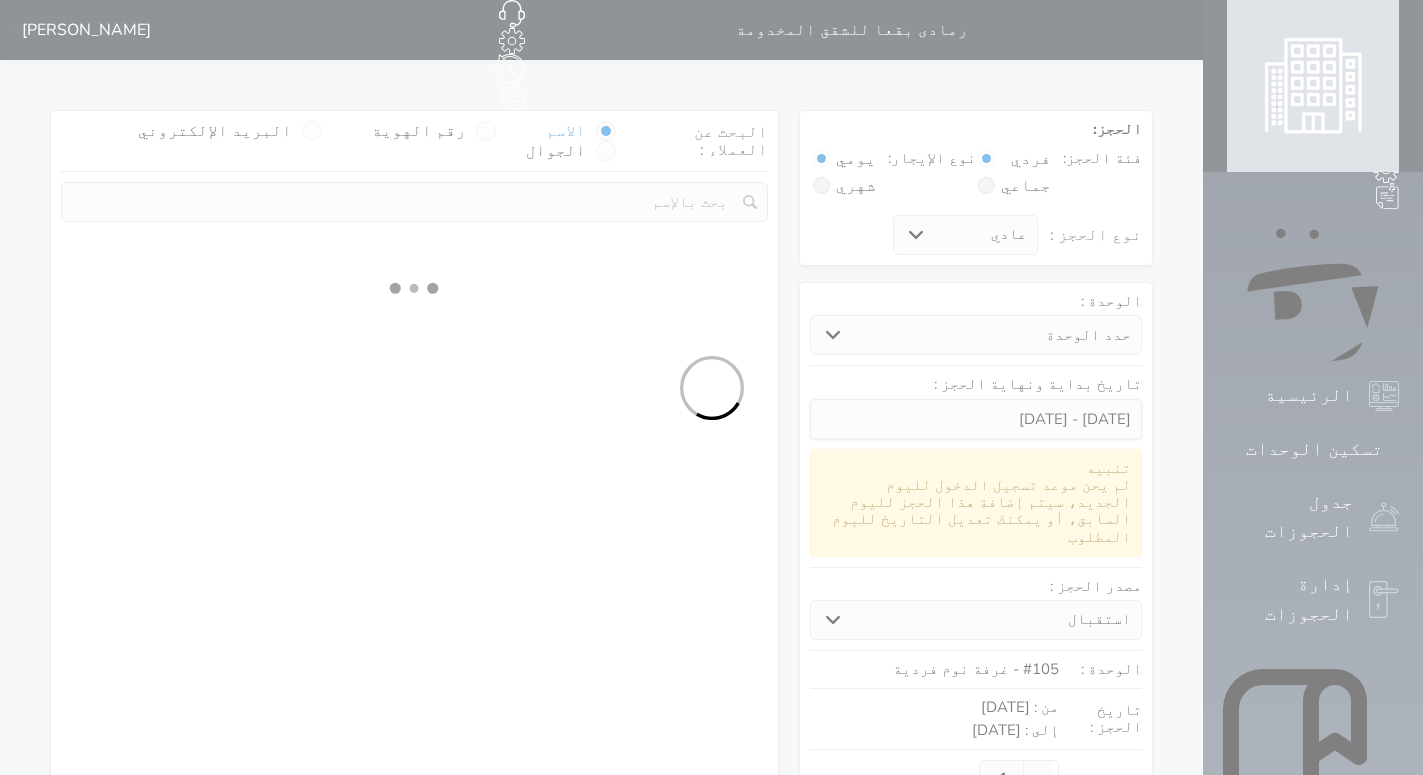 select 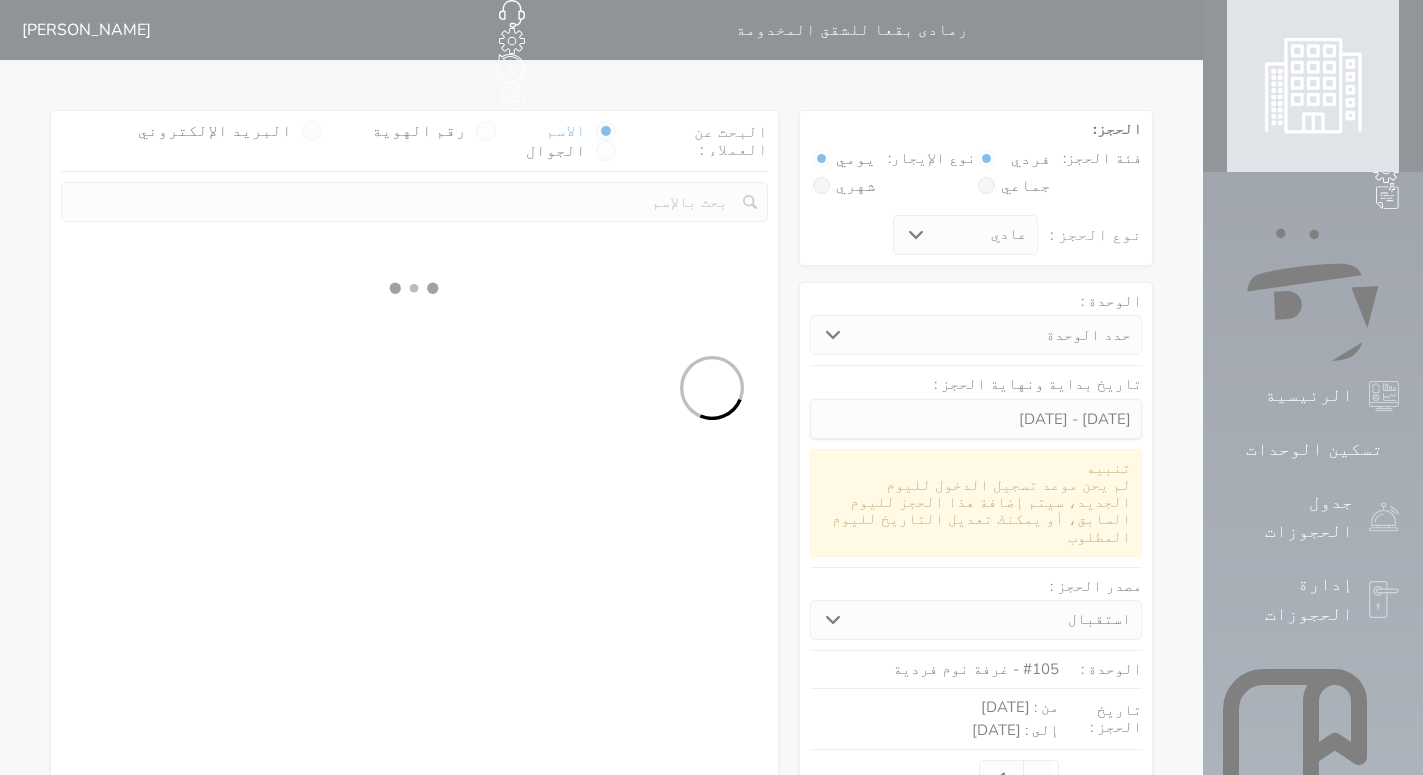 select on "1" 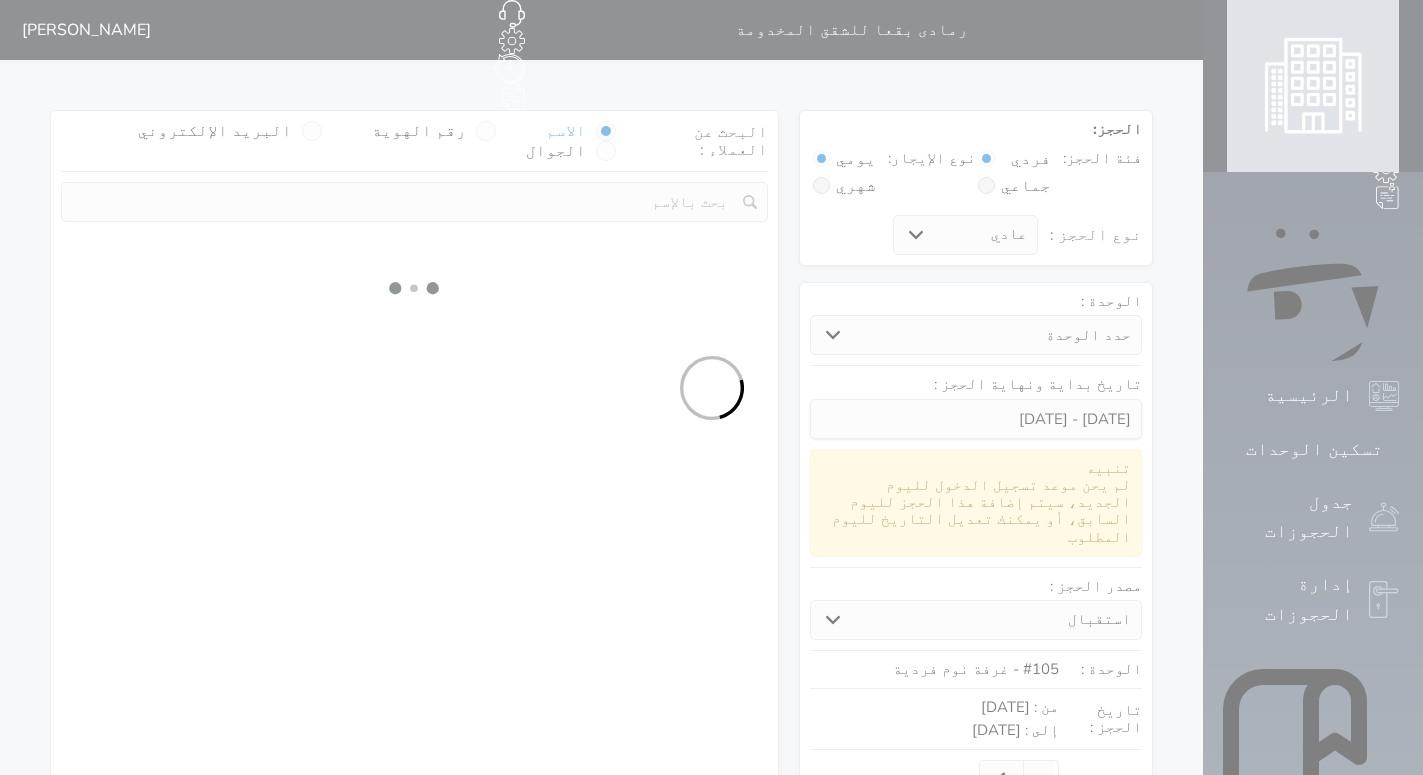 select on "113" 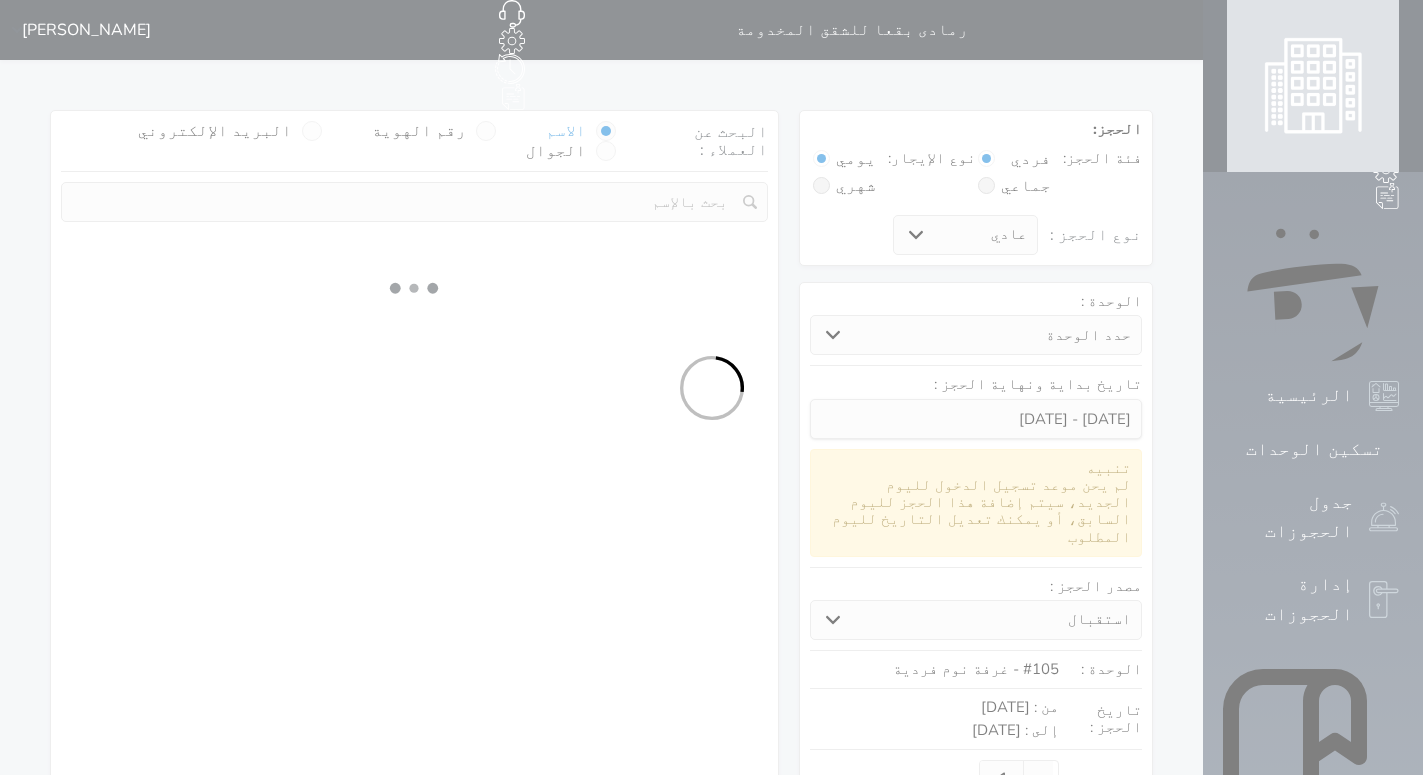 select on "1" 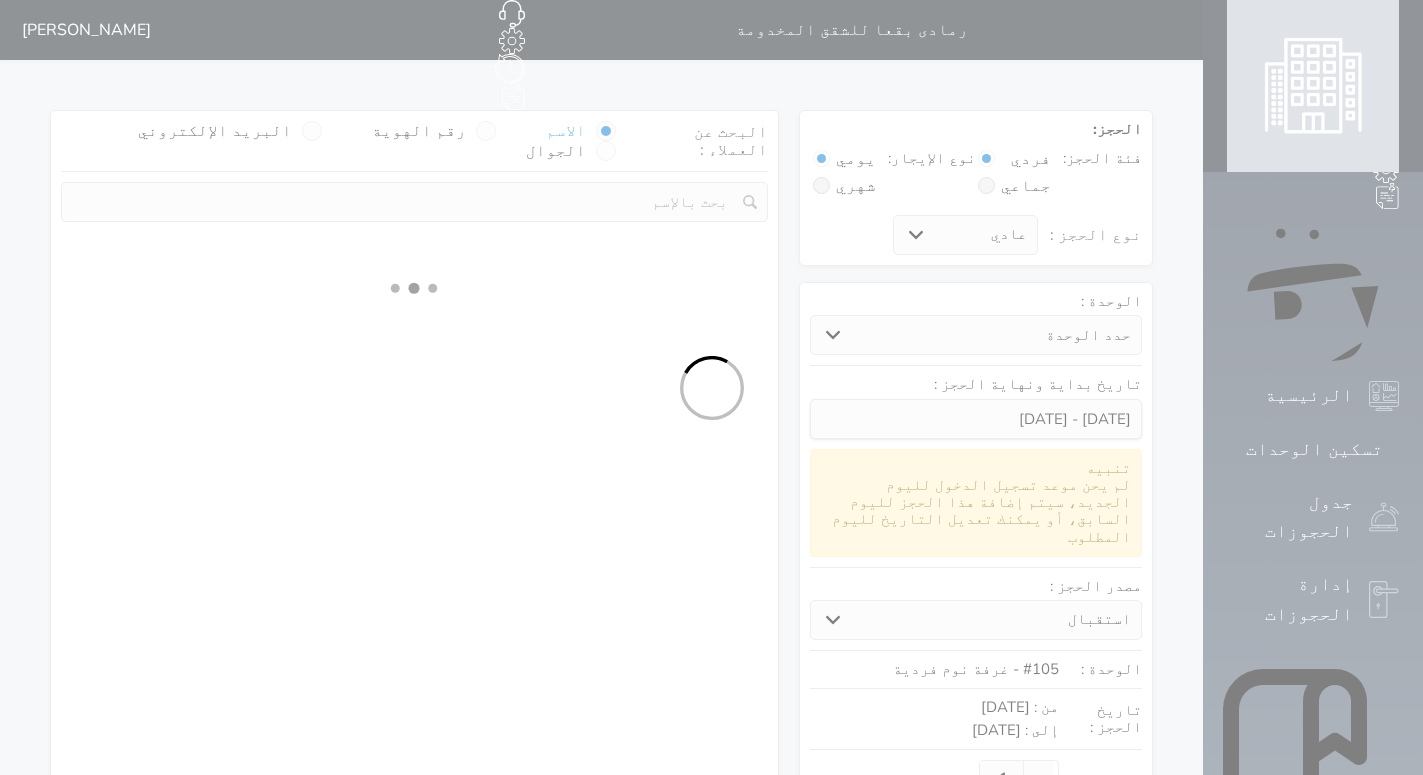 select 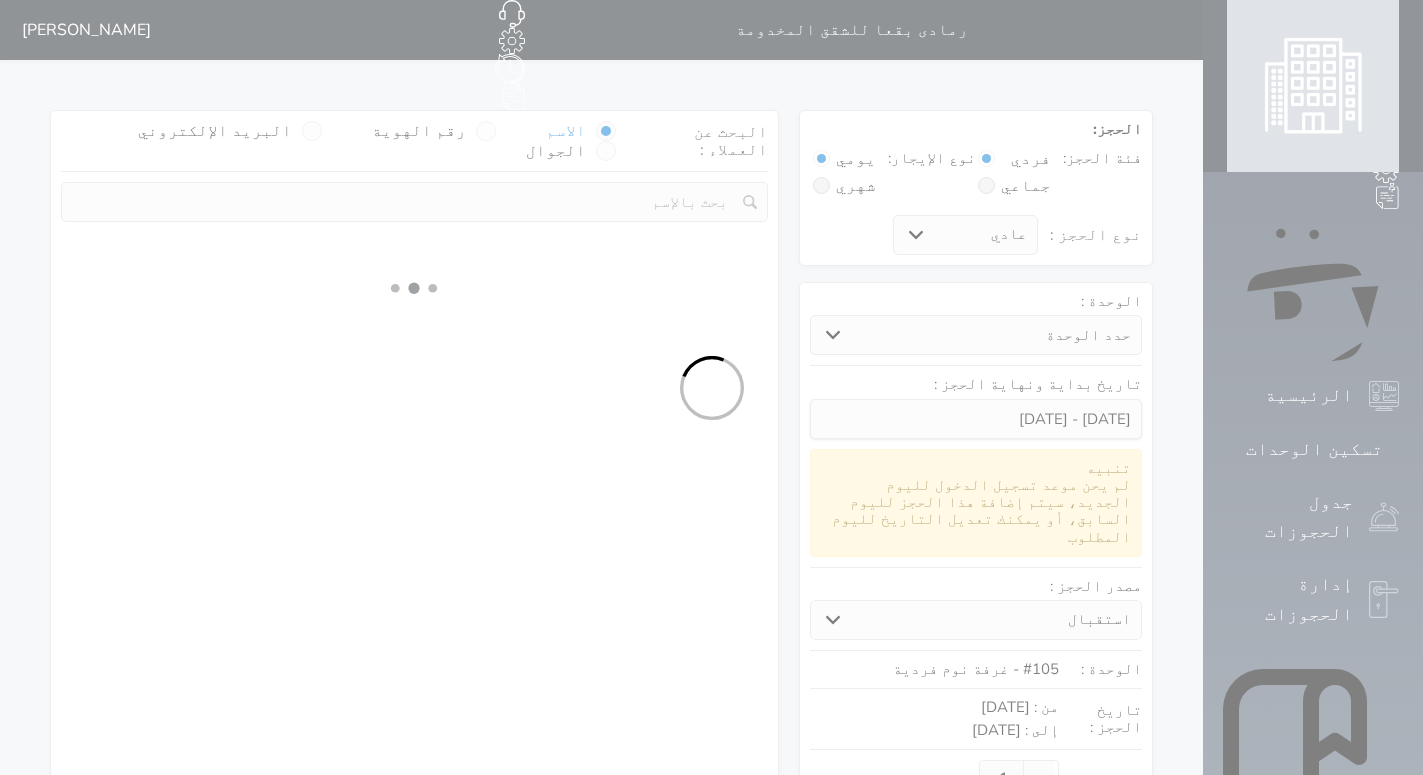 select on "7" 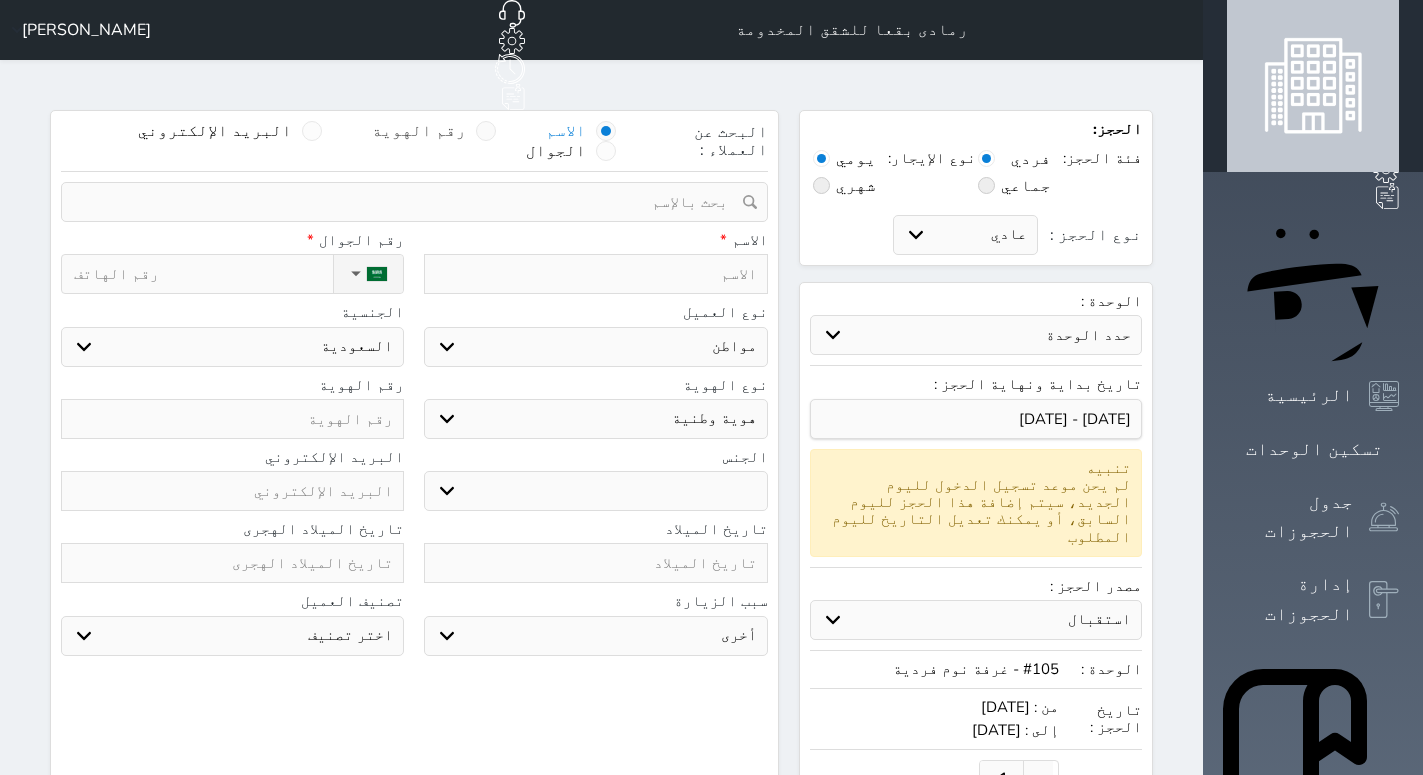 click on "رقم الهوية" at bounding box center [434, 131] 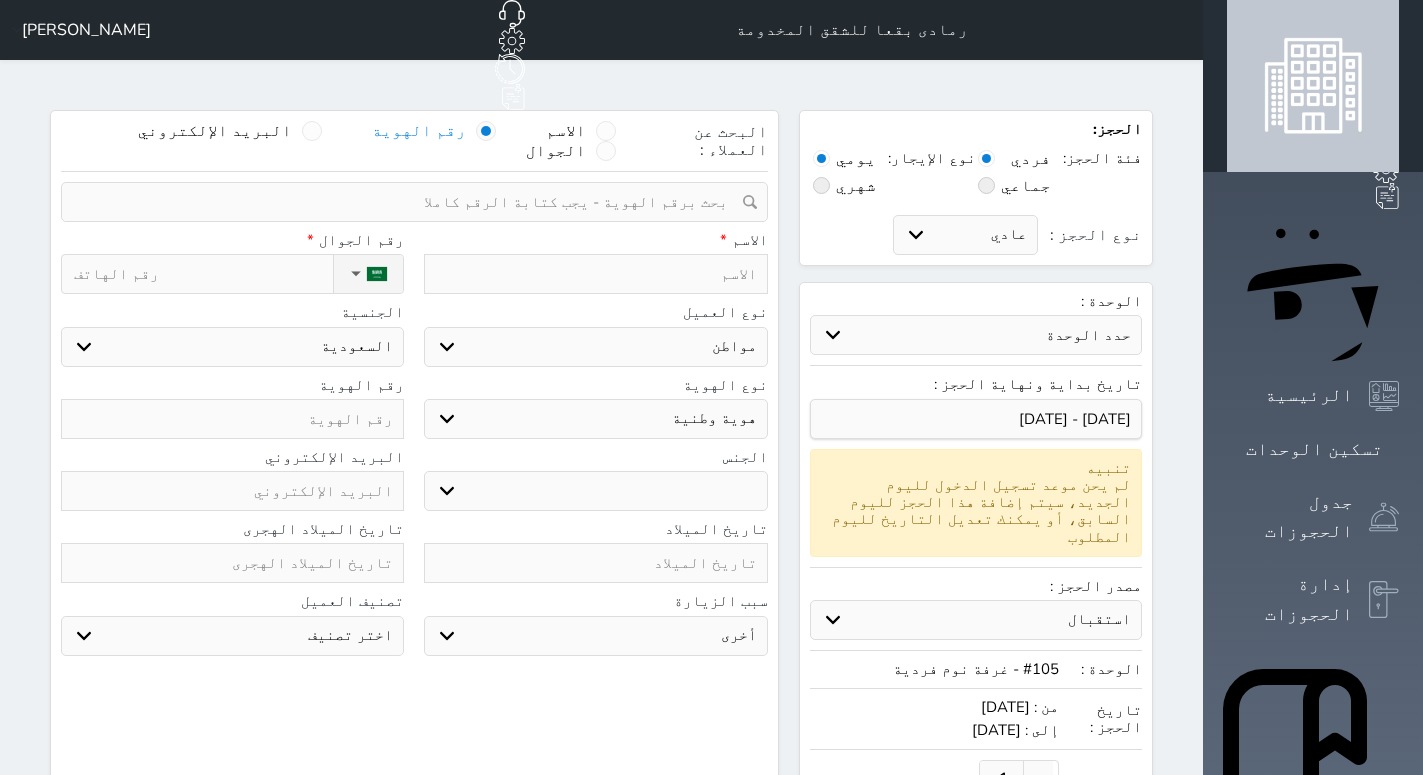 select 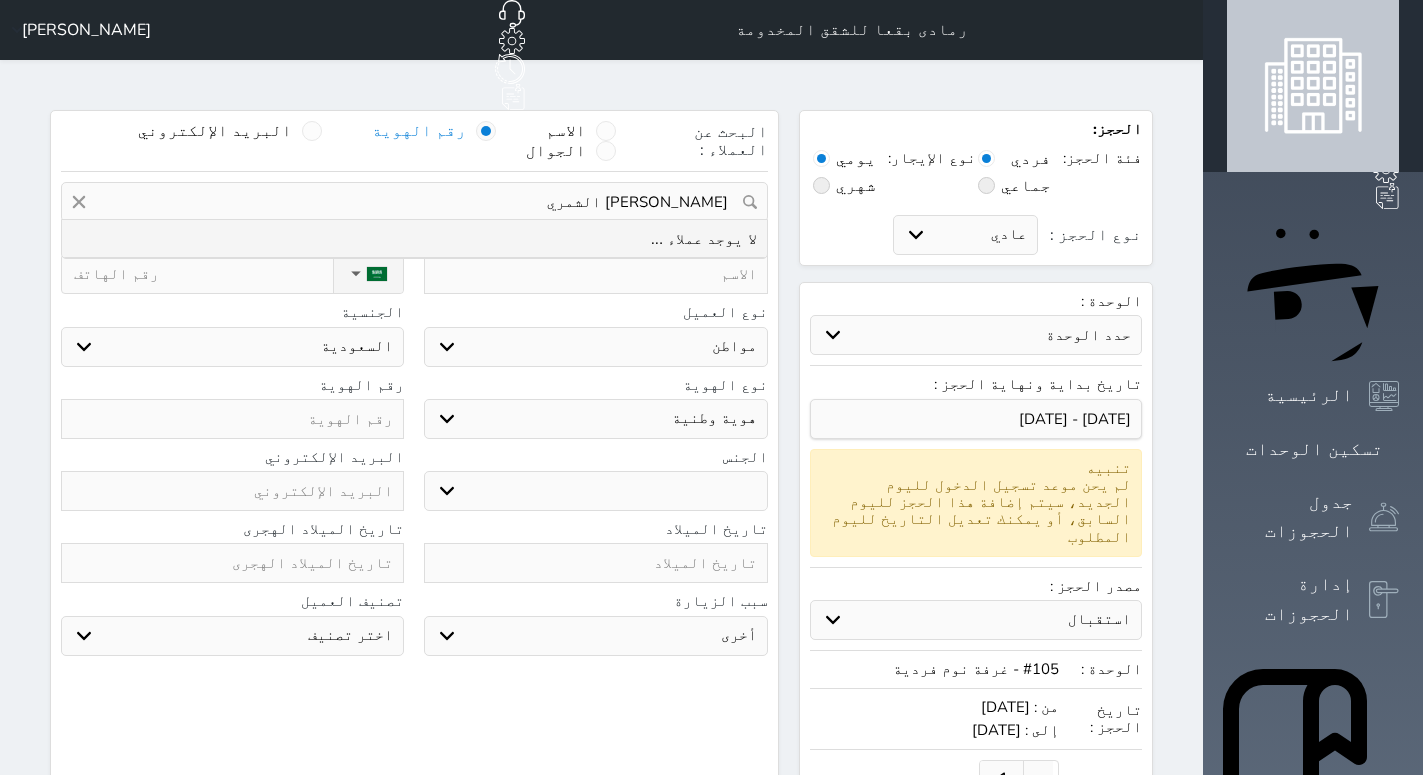 click on "[PERSON_NAME] الشمري" at bounding box center (414, 202) 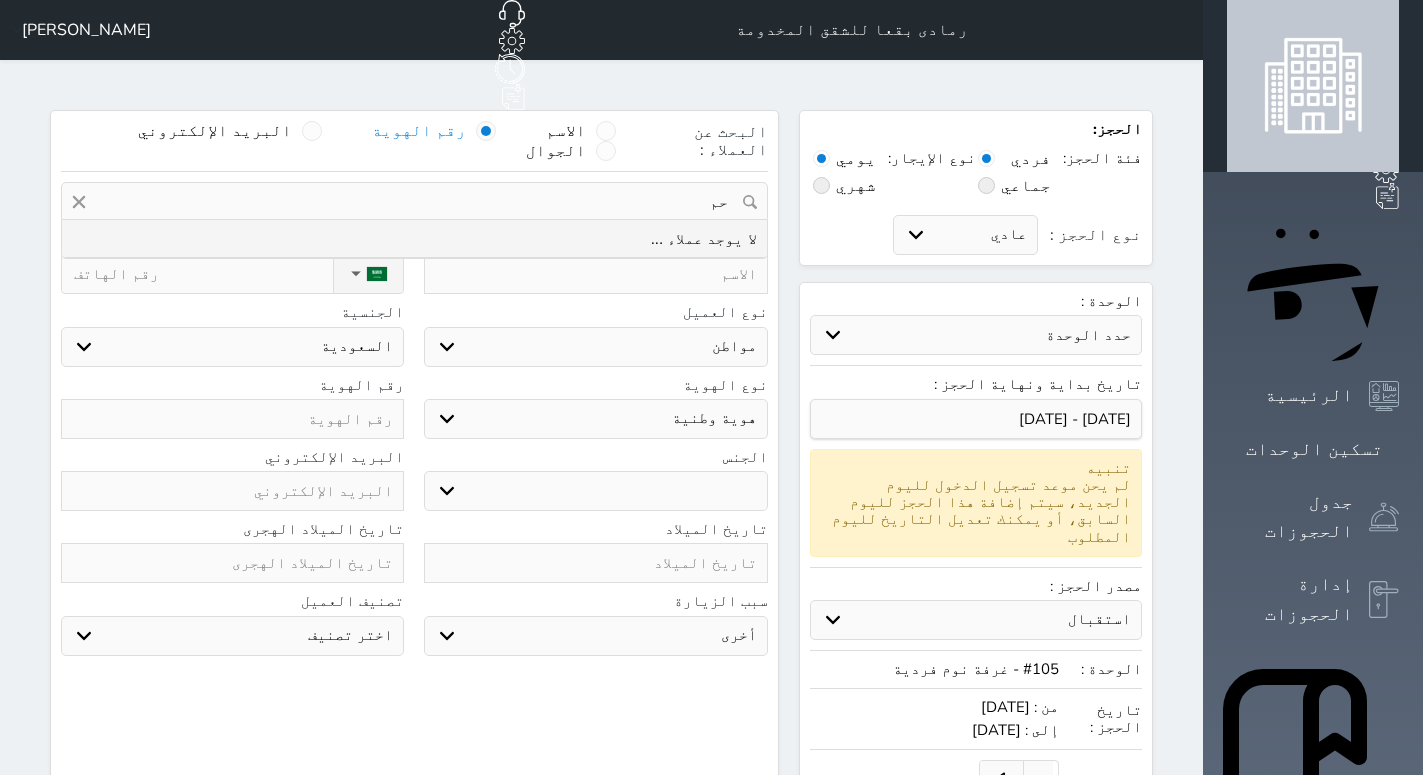 type on "ح" 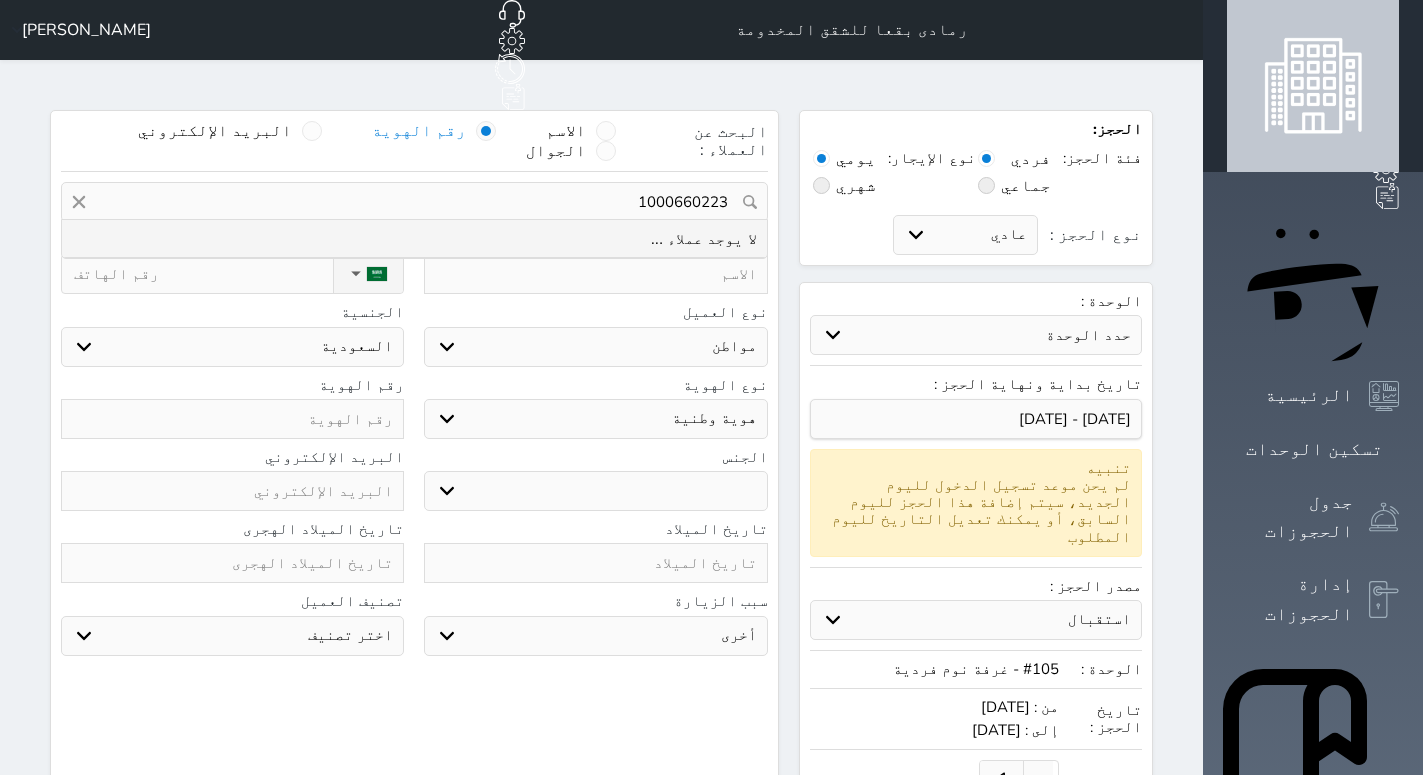 type on "1000660223" 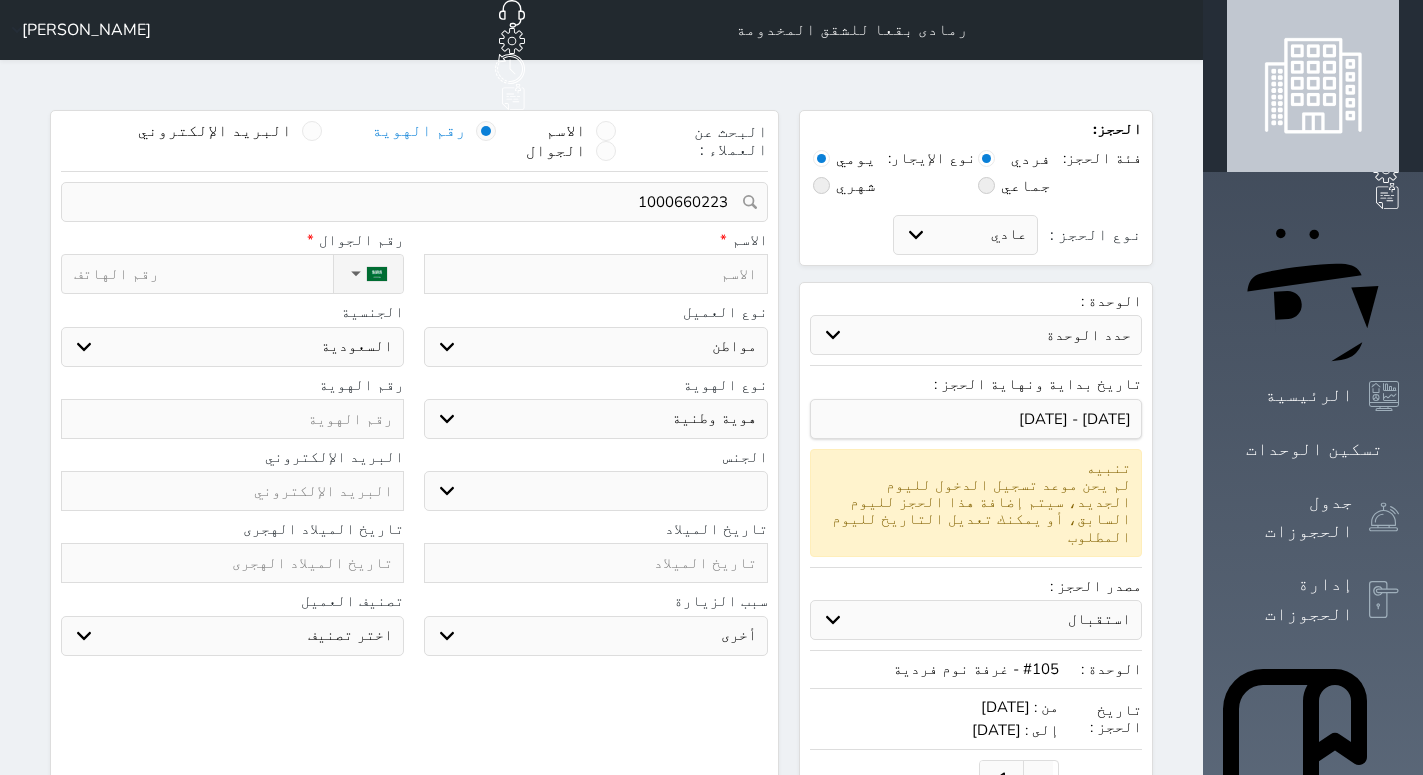 type 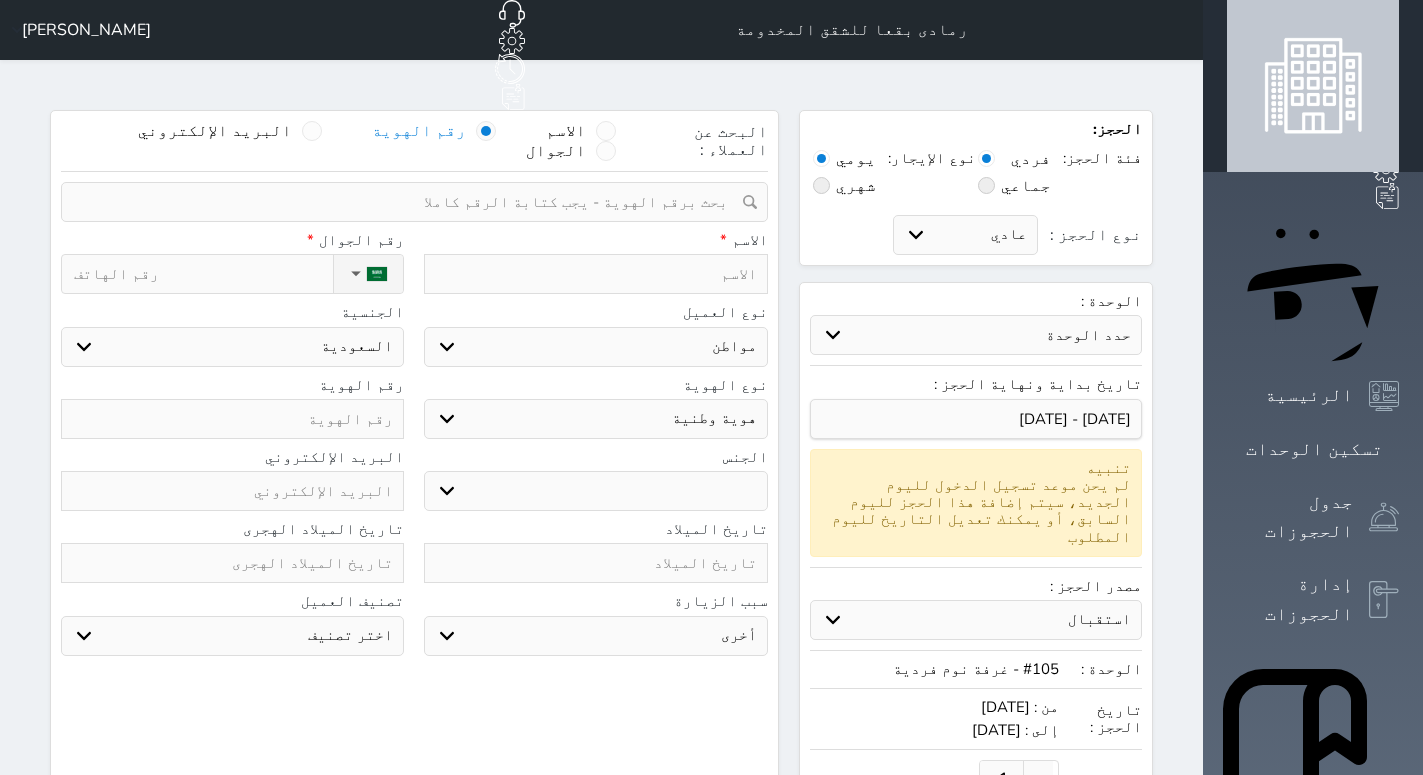 select 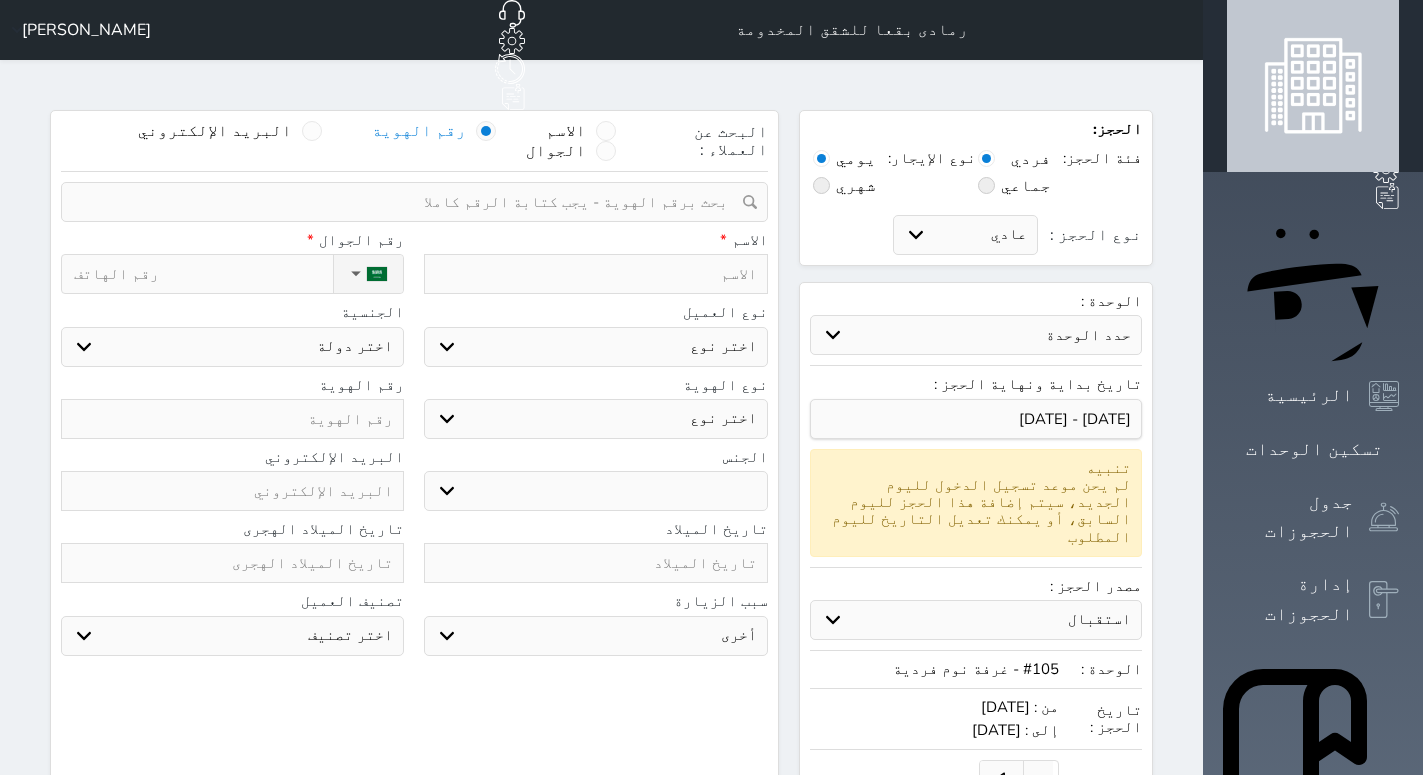 type on "ح" 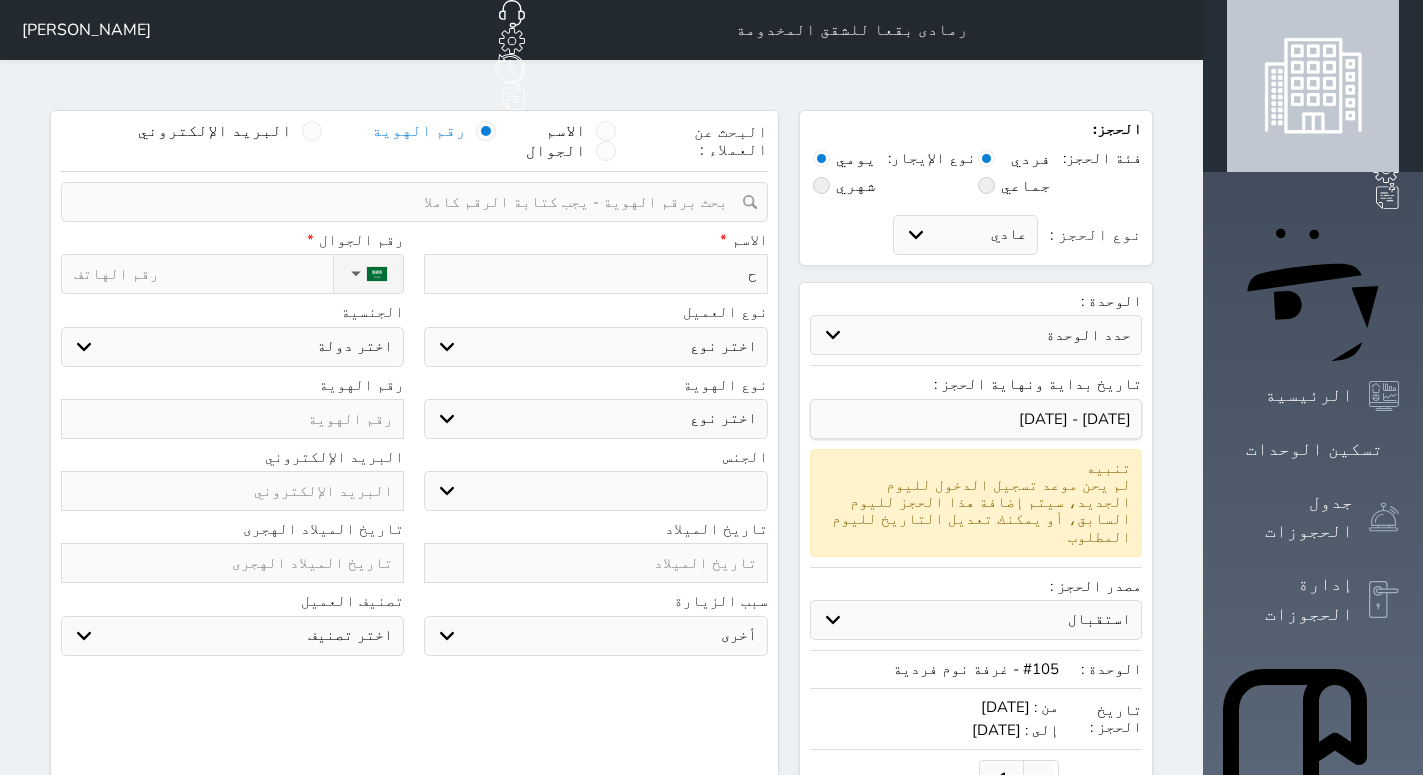 type on "حم" 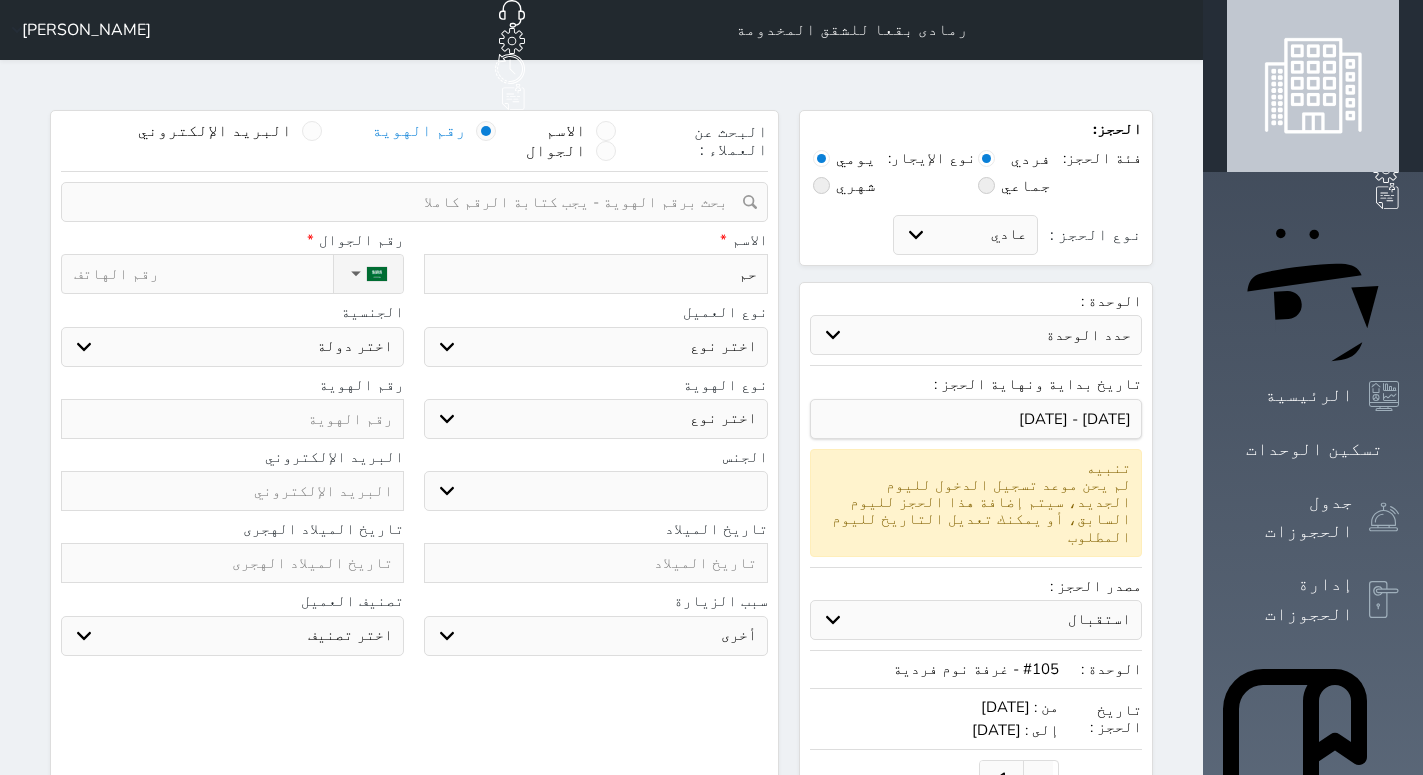 type on "حمو" 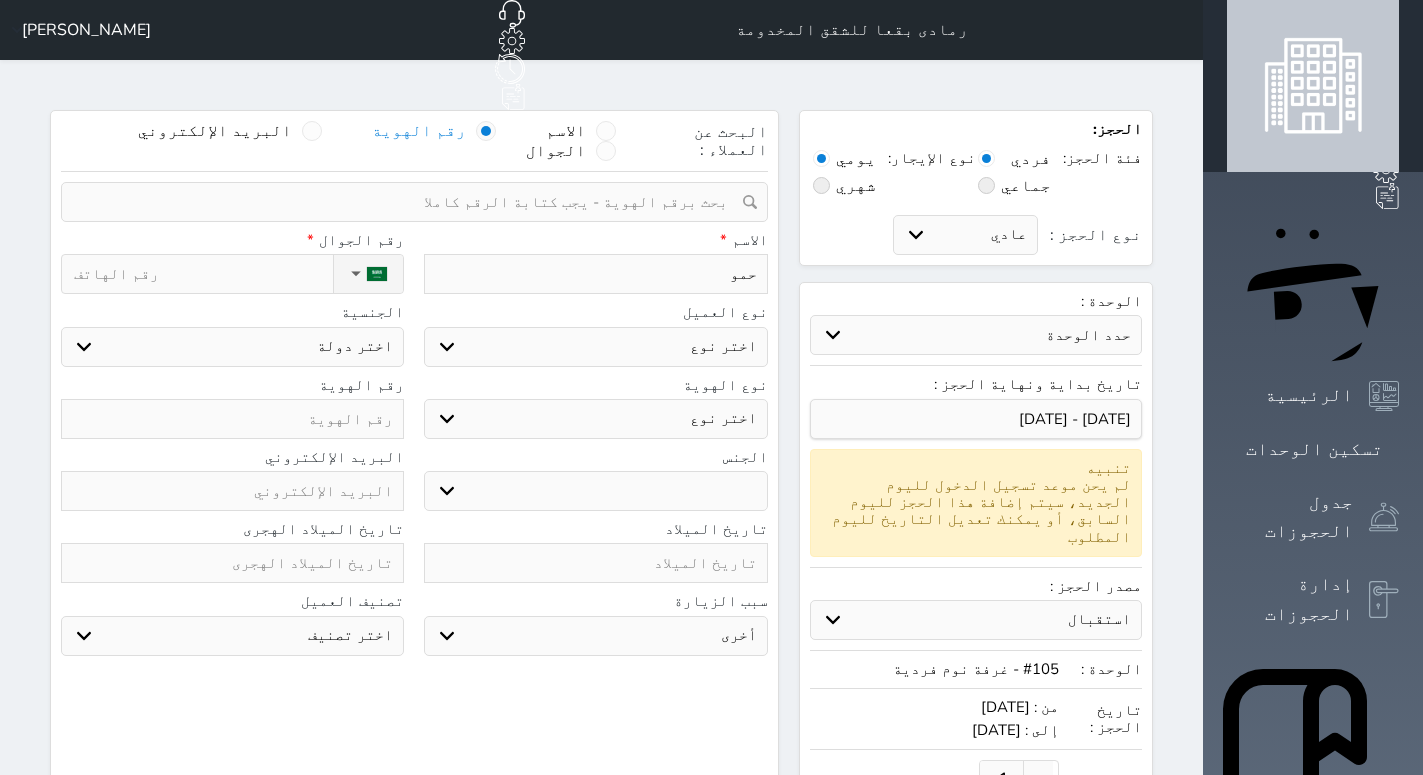 type on "حمود" 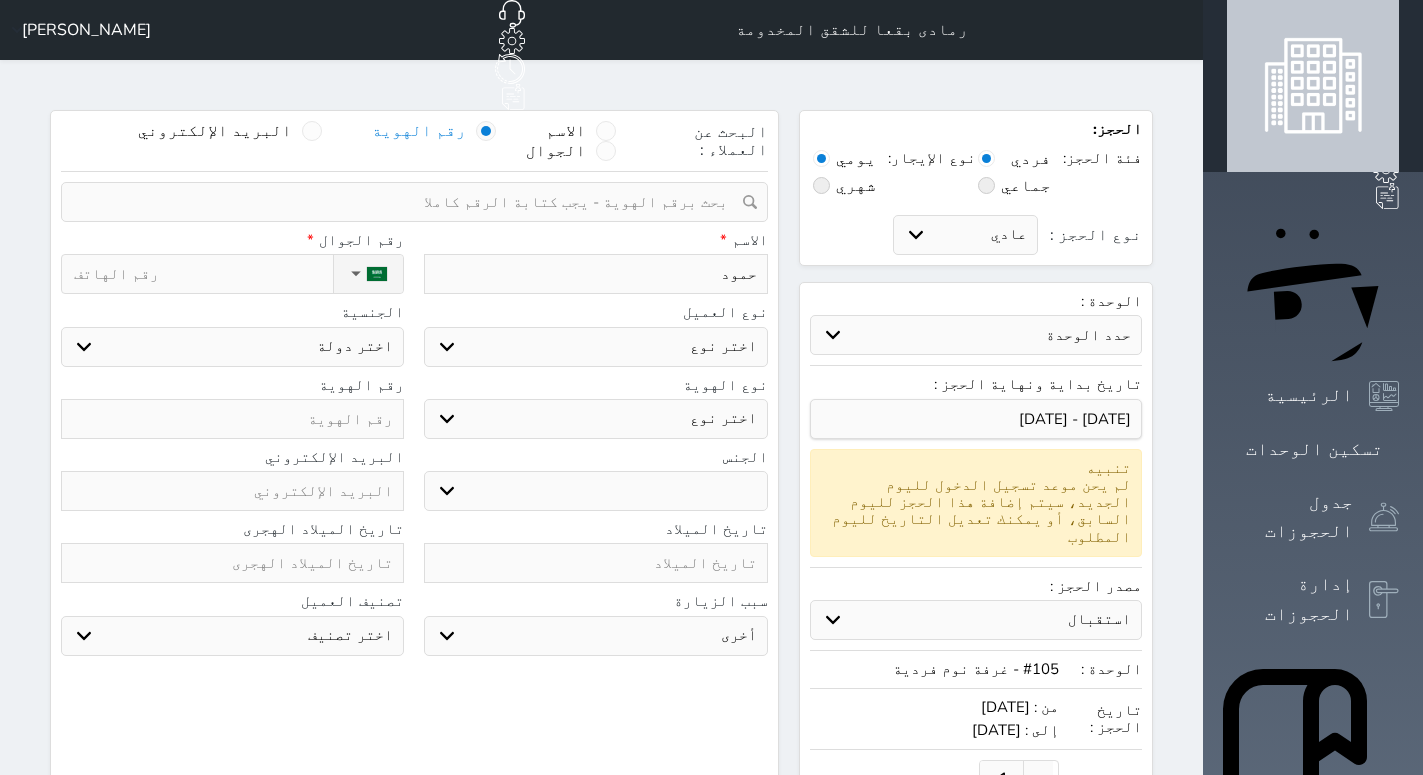 type on "حمود" 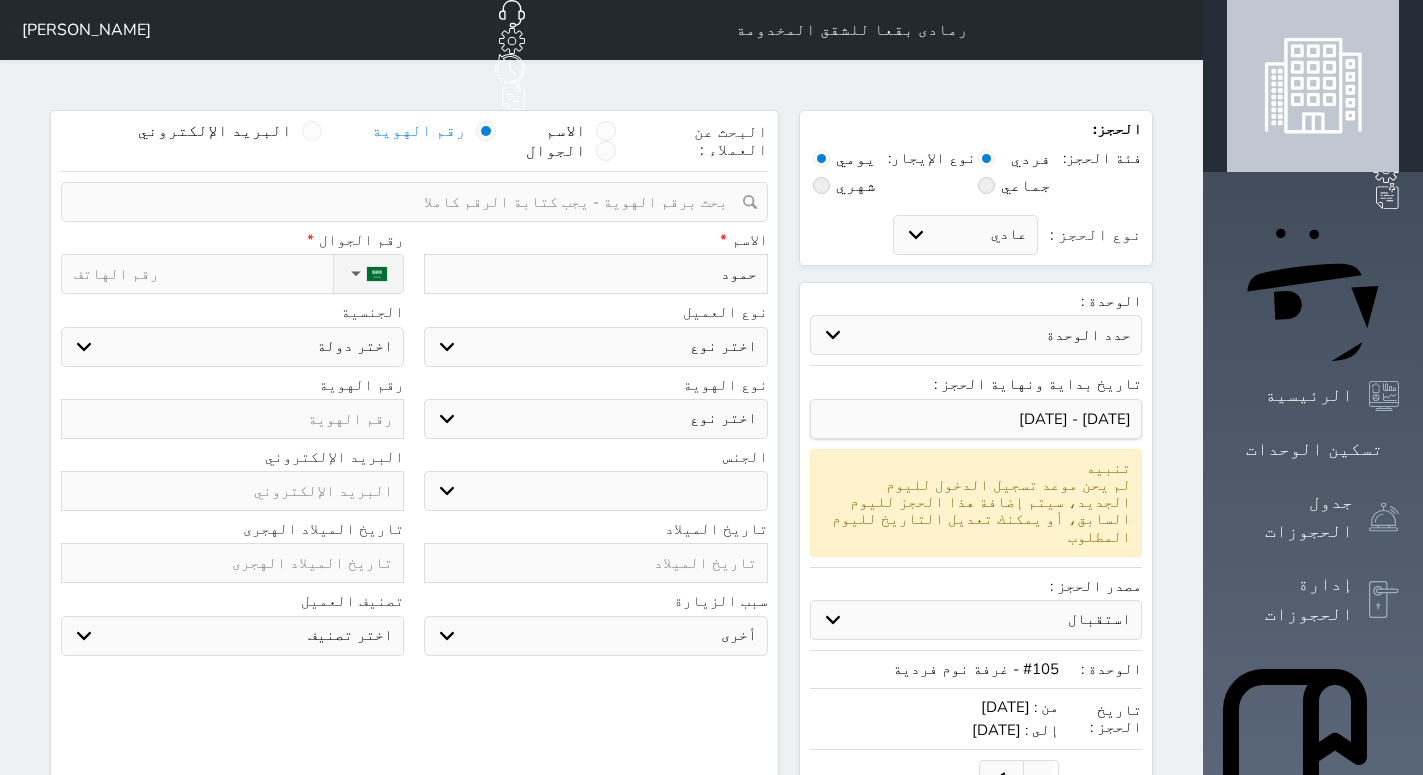 type on "[PERSON_NAME]" 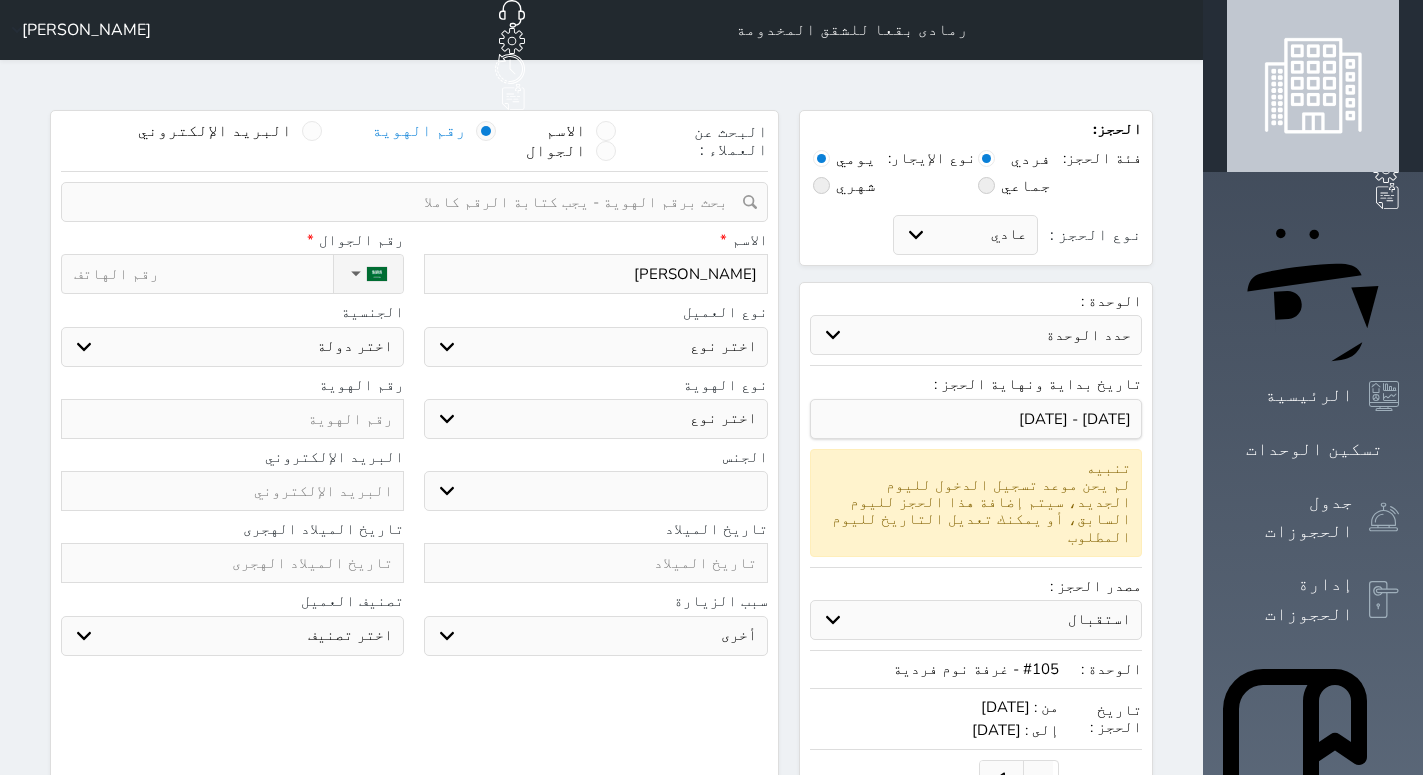 type on "[PERSON_NAME]" 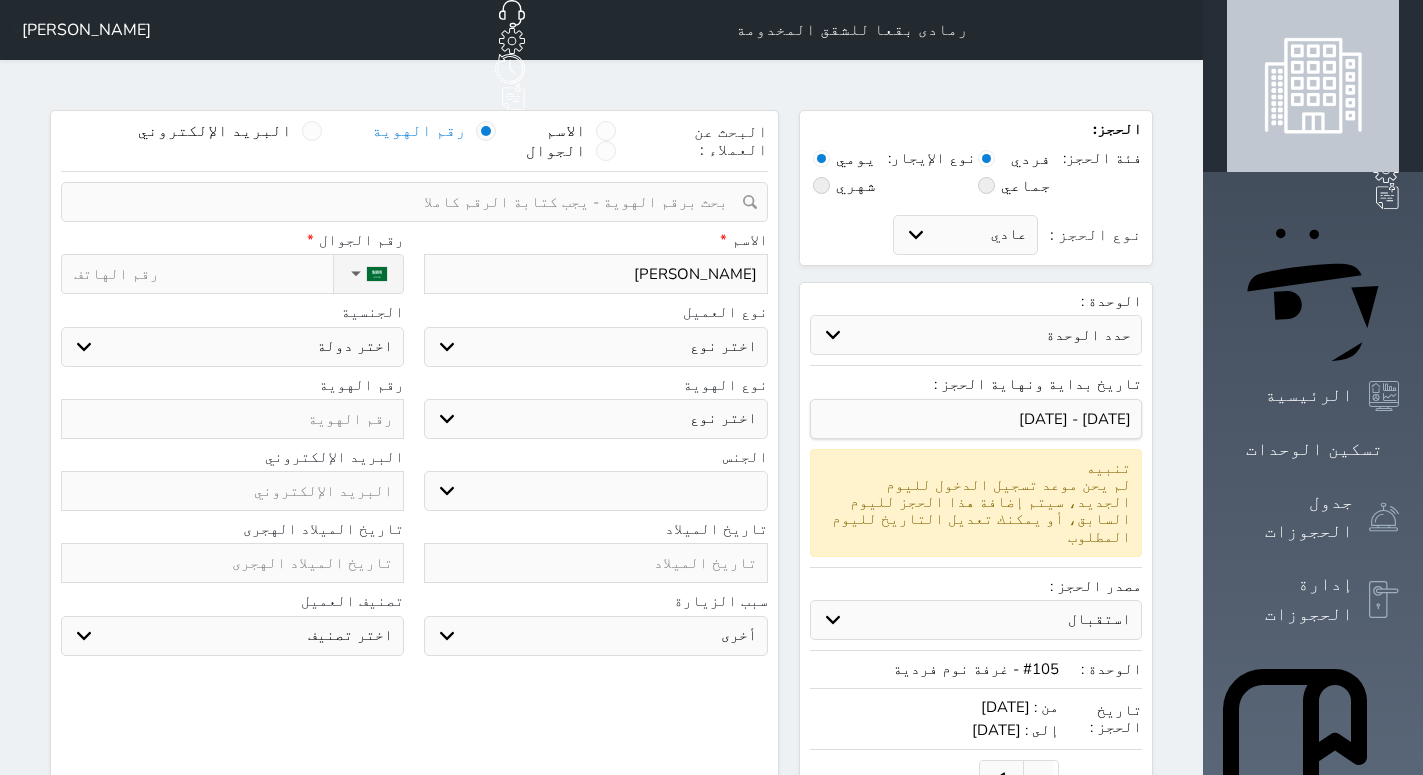 type on "[PERSON_NAME]" 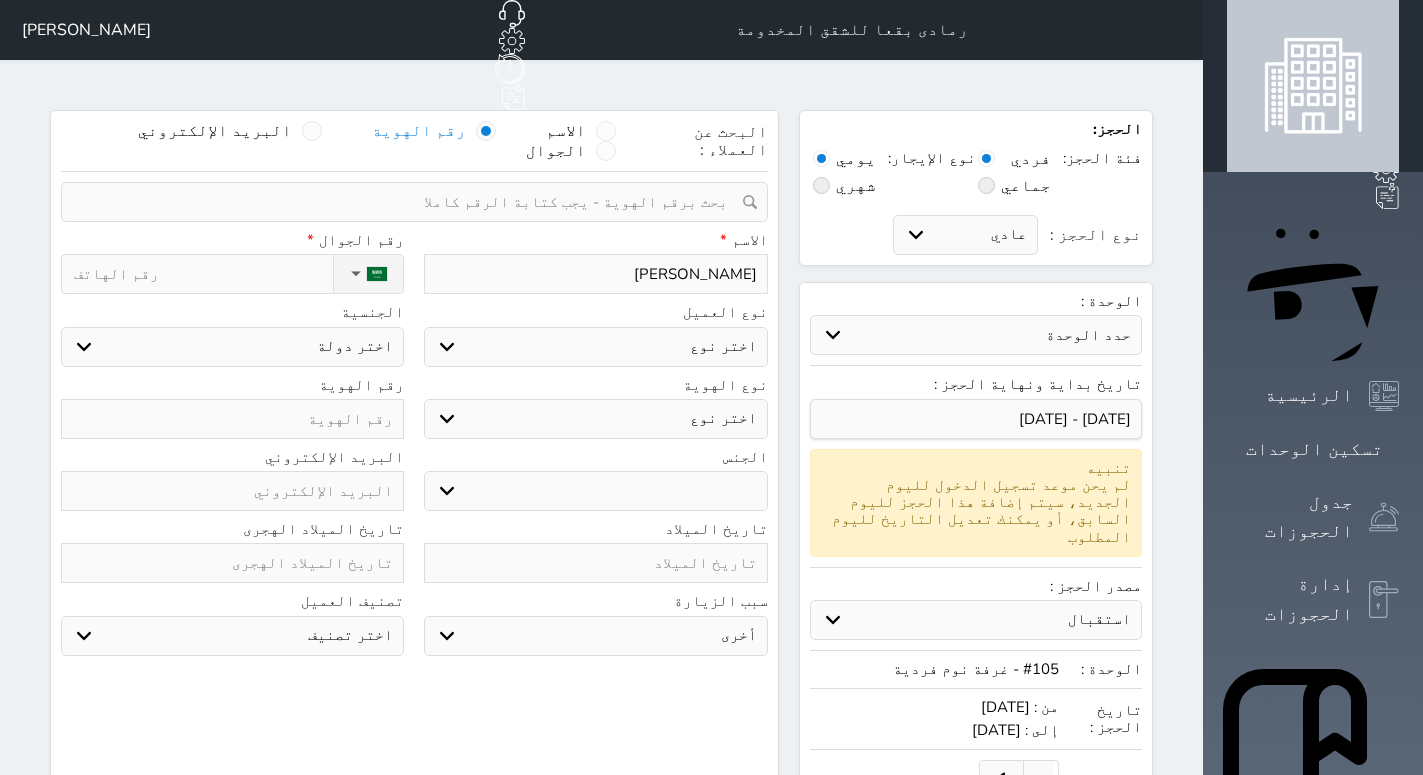 type on "[PERSON_NAME]" 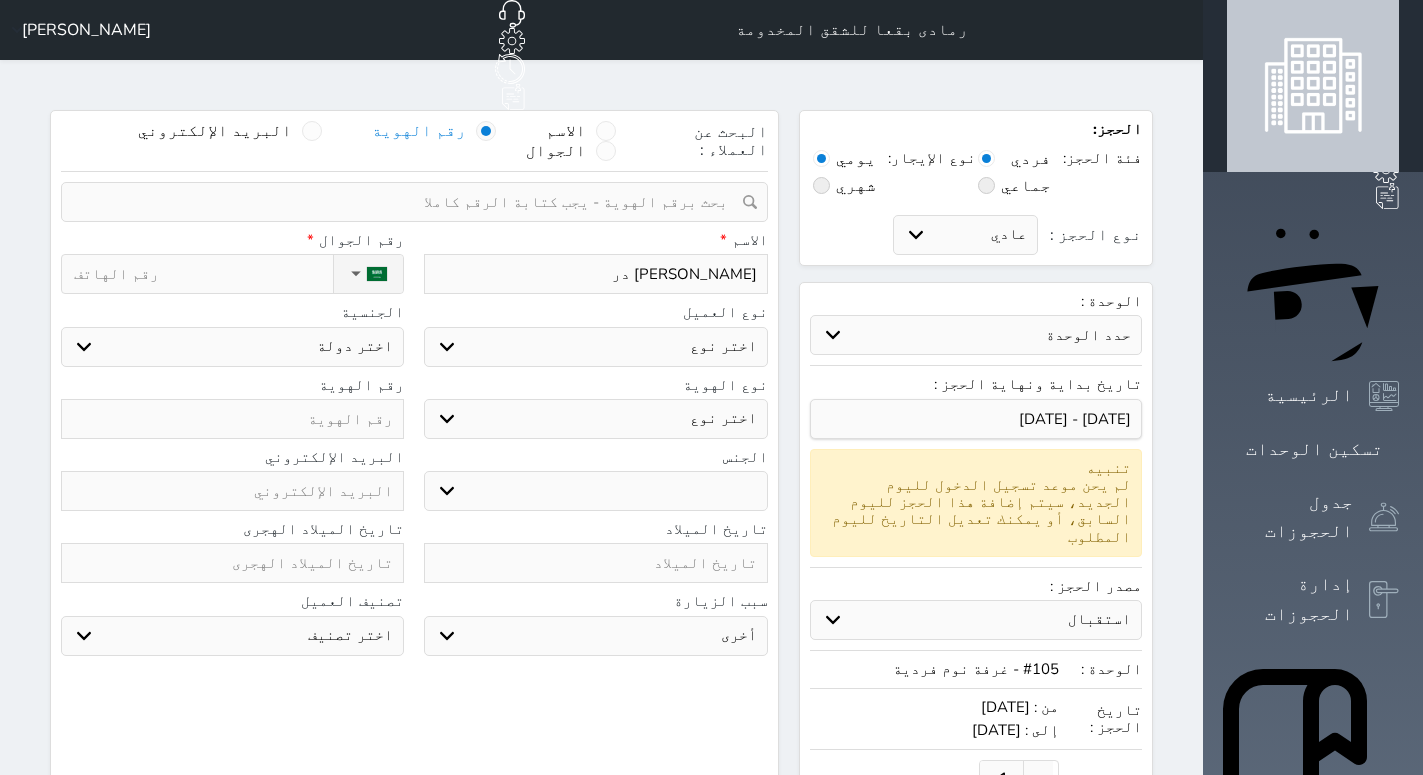 select 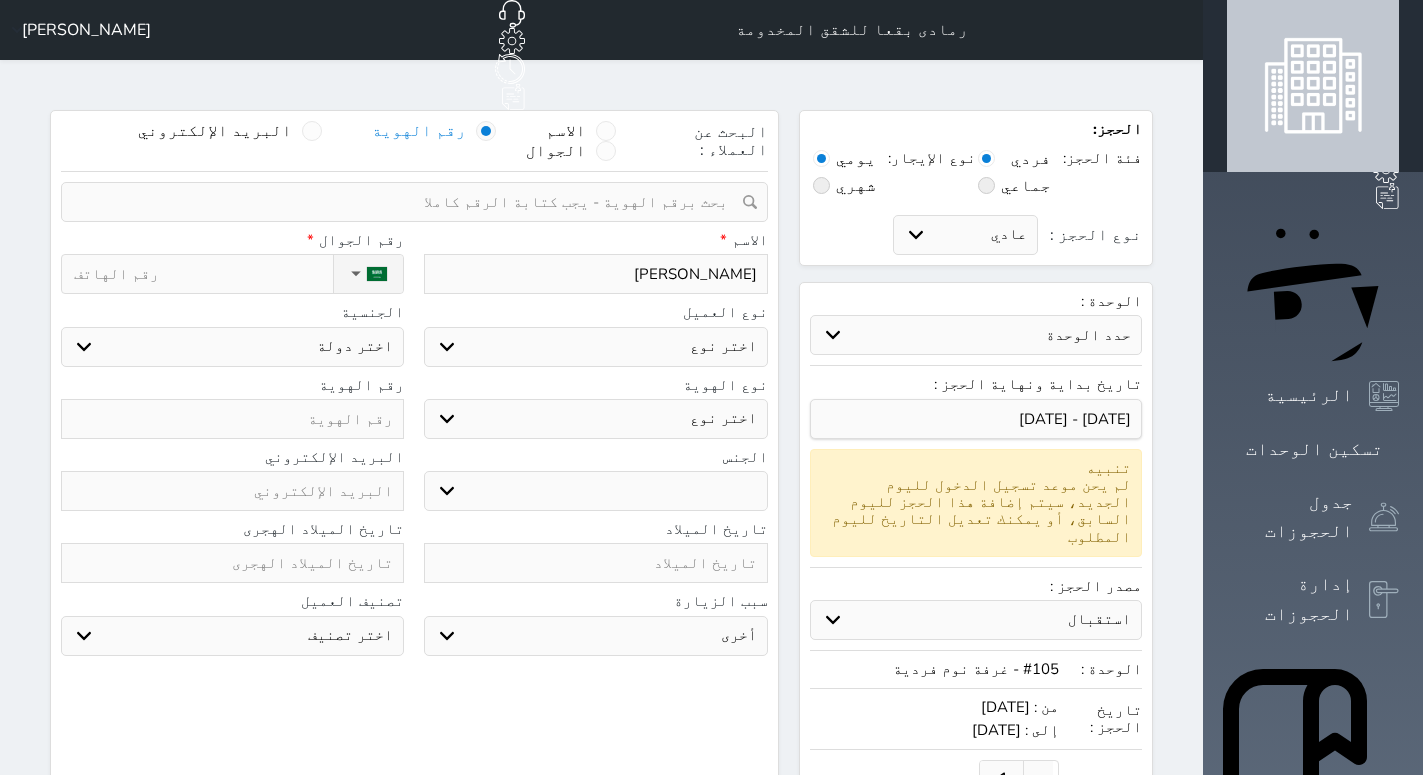 select 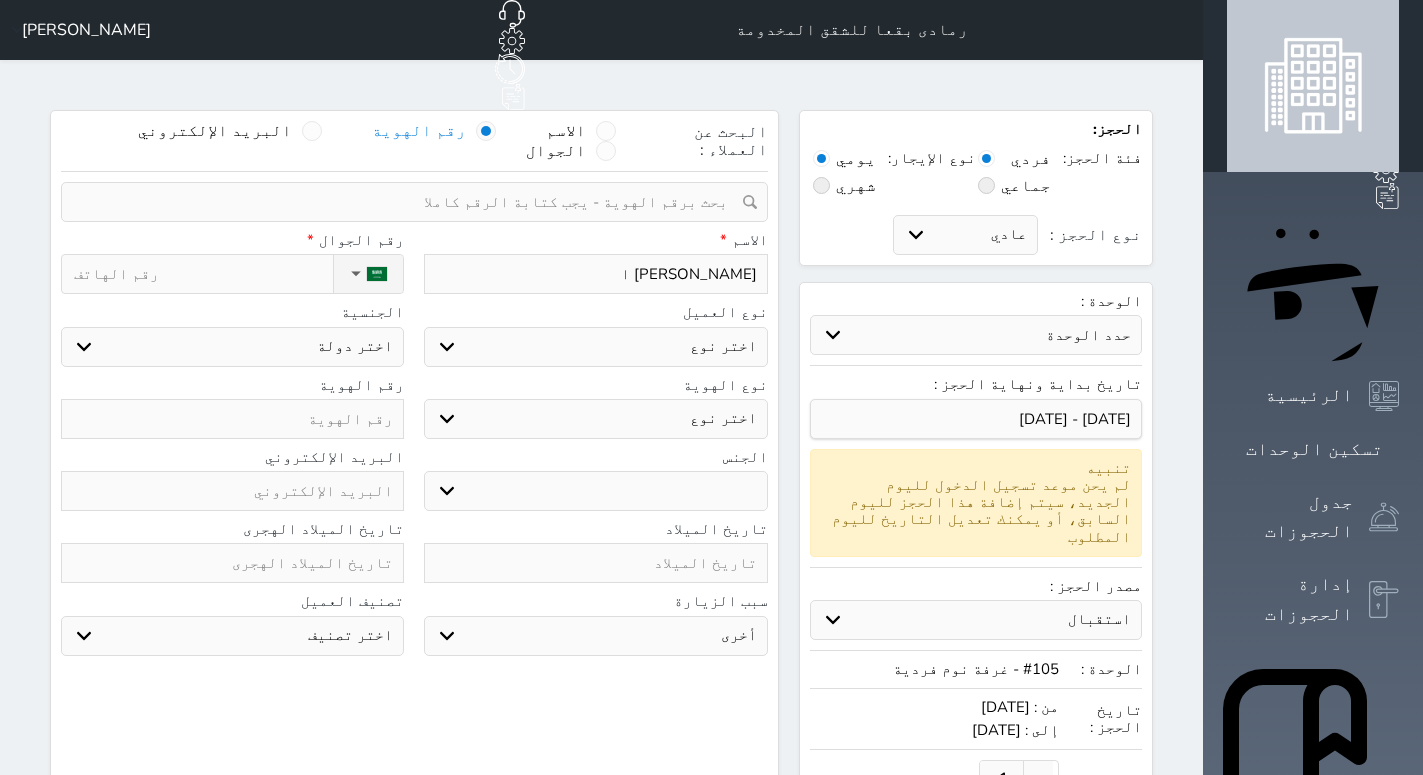 type on "[PERSON_NAME] ال" 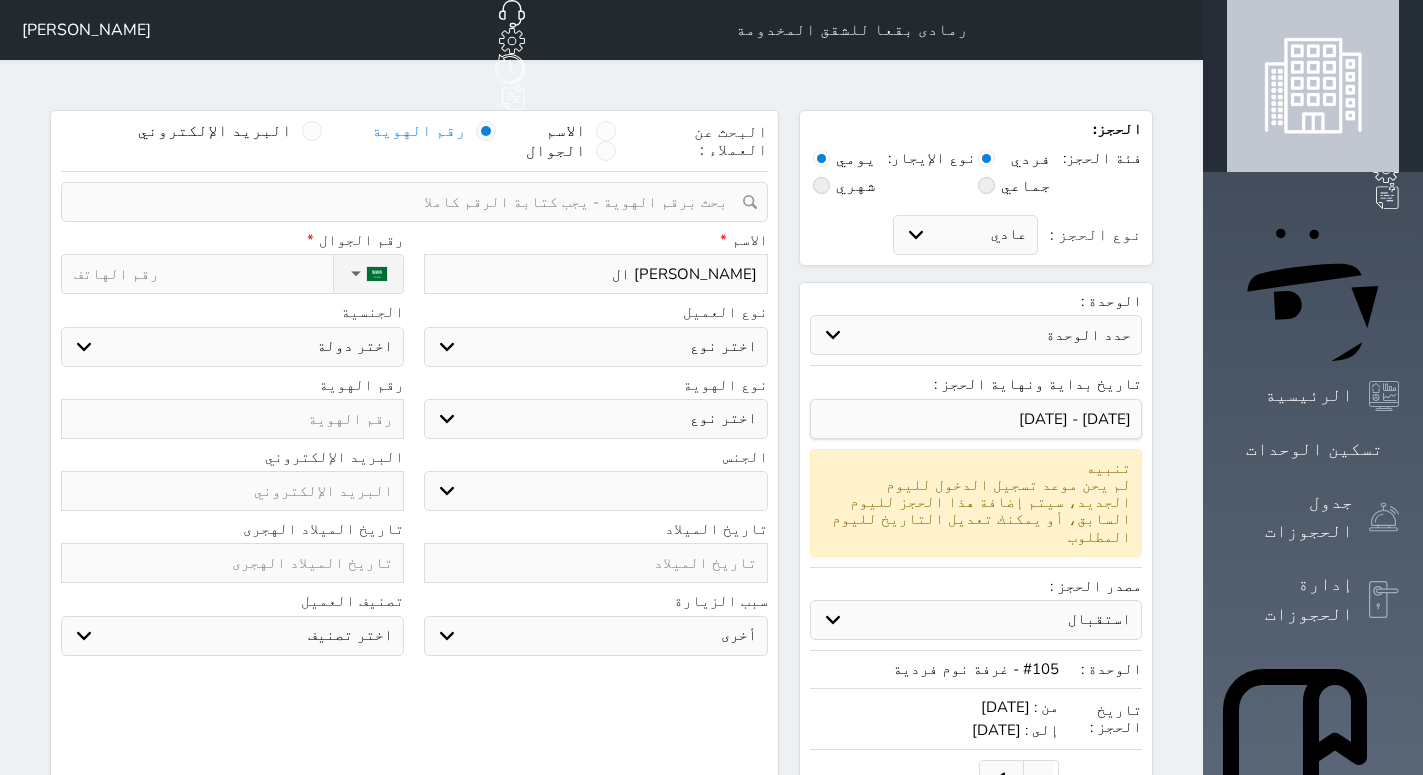 select 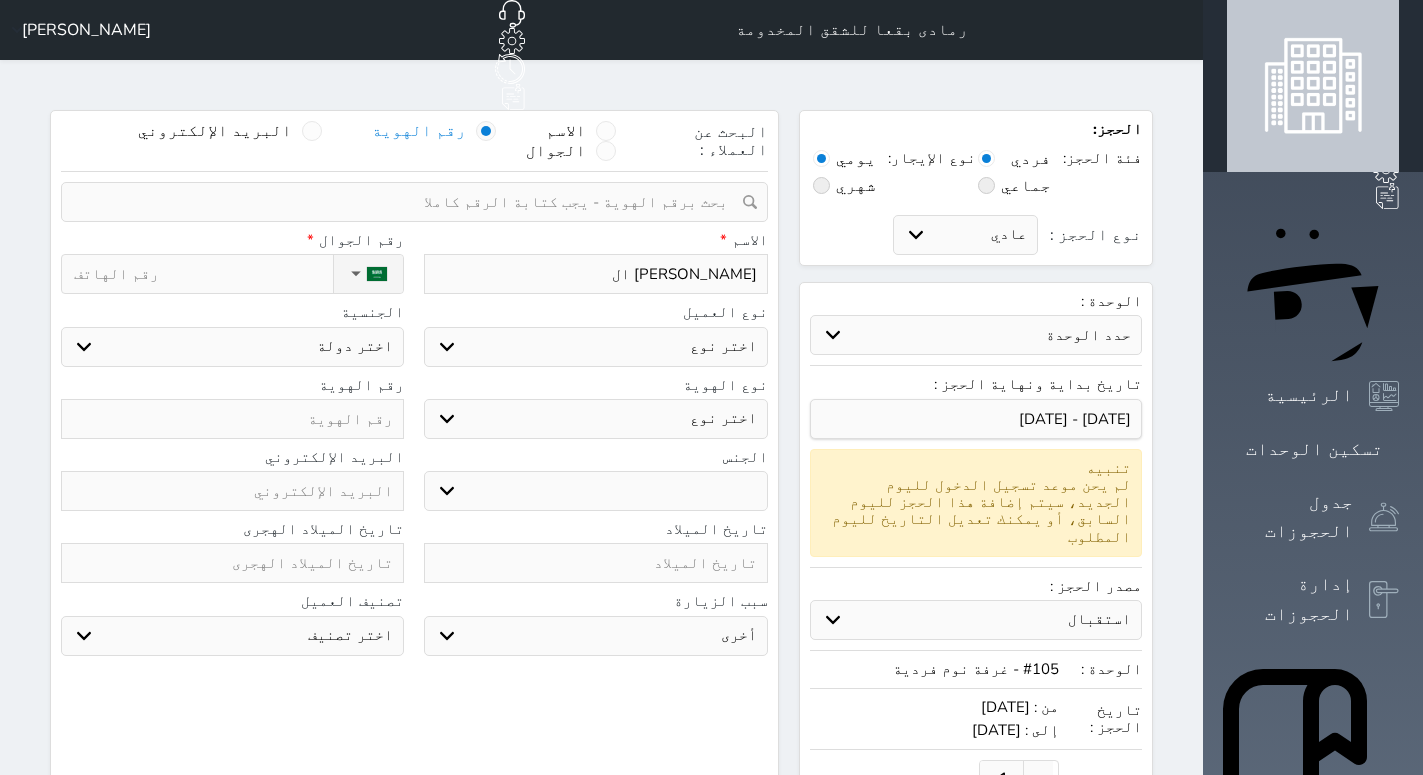 type on "[PERSON_NAME] الش" 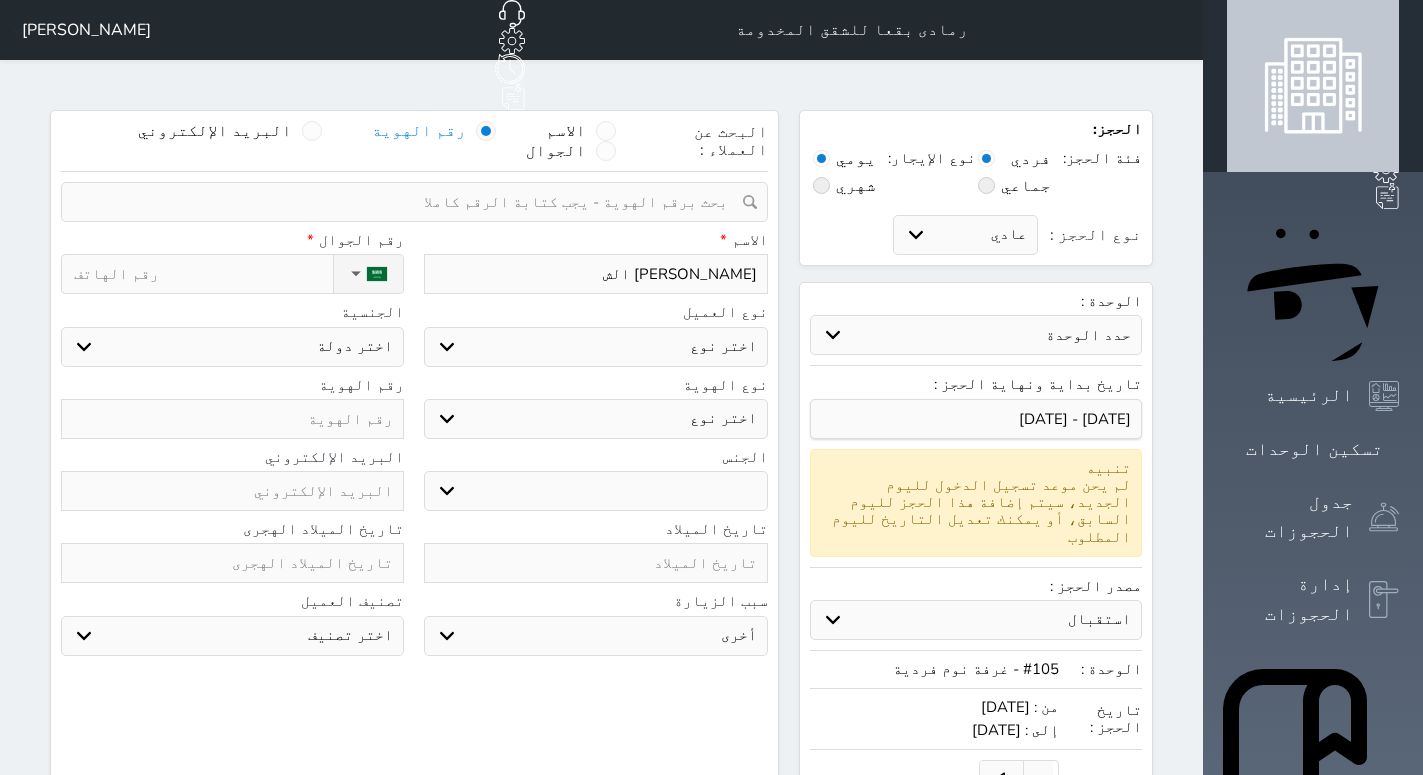 select 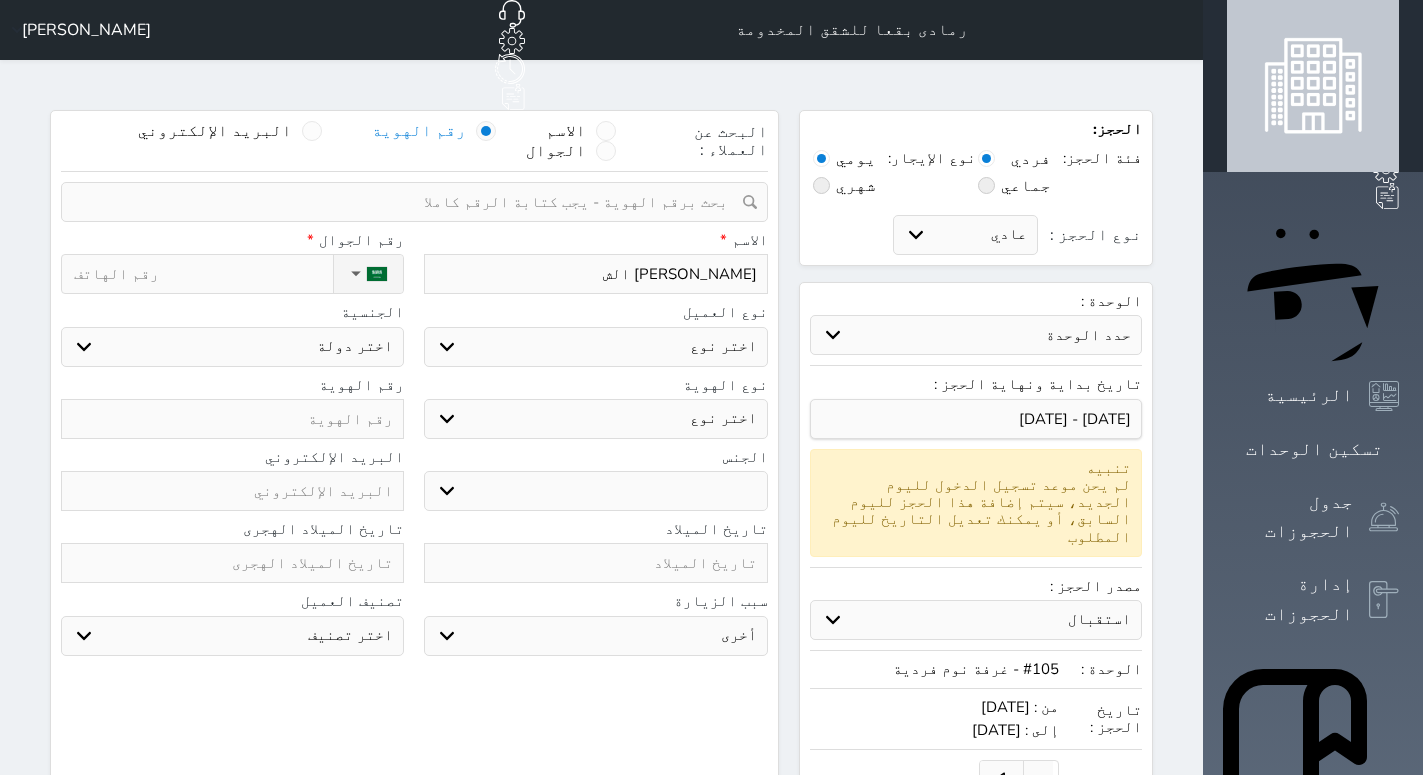 type on "[PERSON_NAME] الشم" 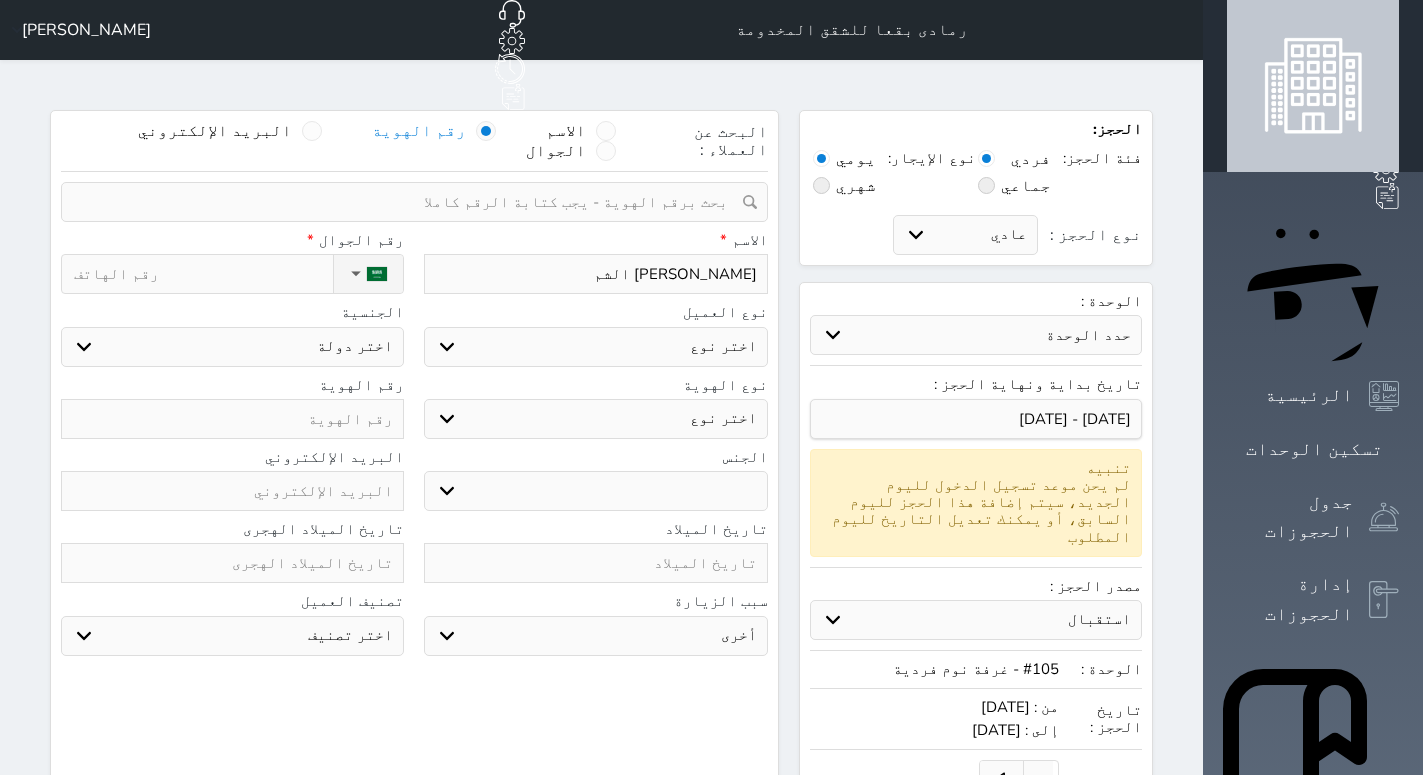 type on "[PERSON_NAME] الشمر" 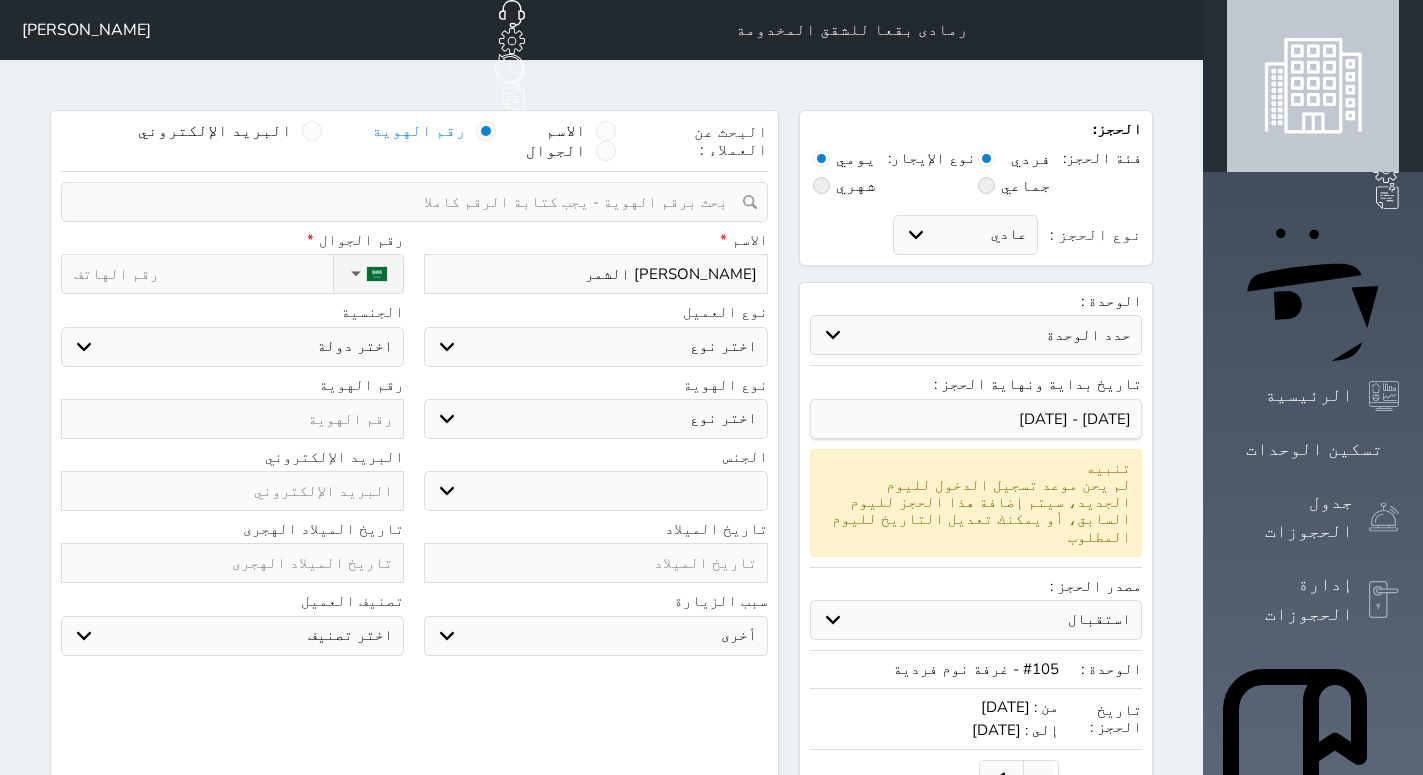 type on "[PERSON_NAME] الشمري" 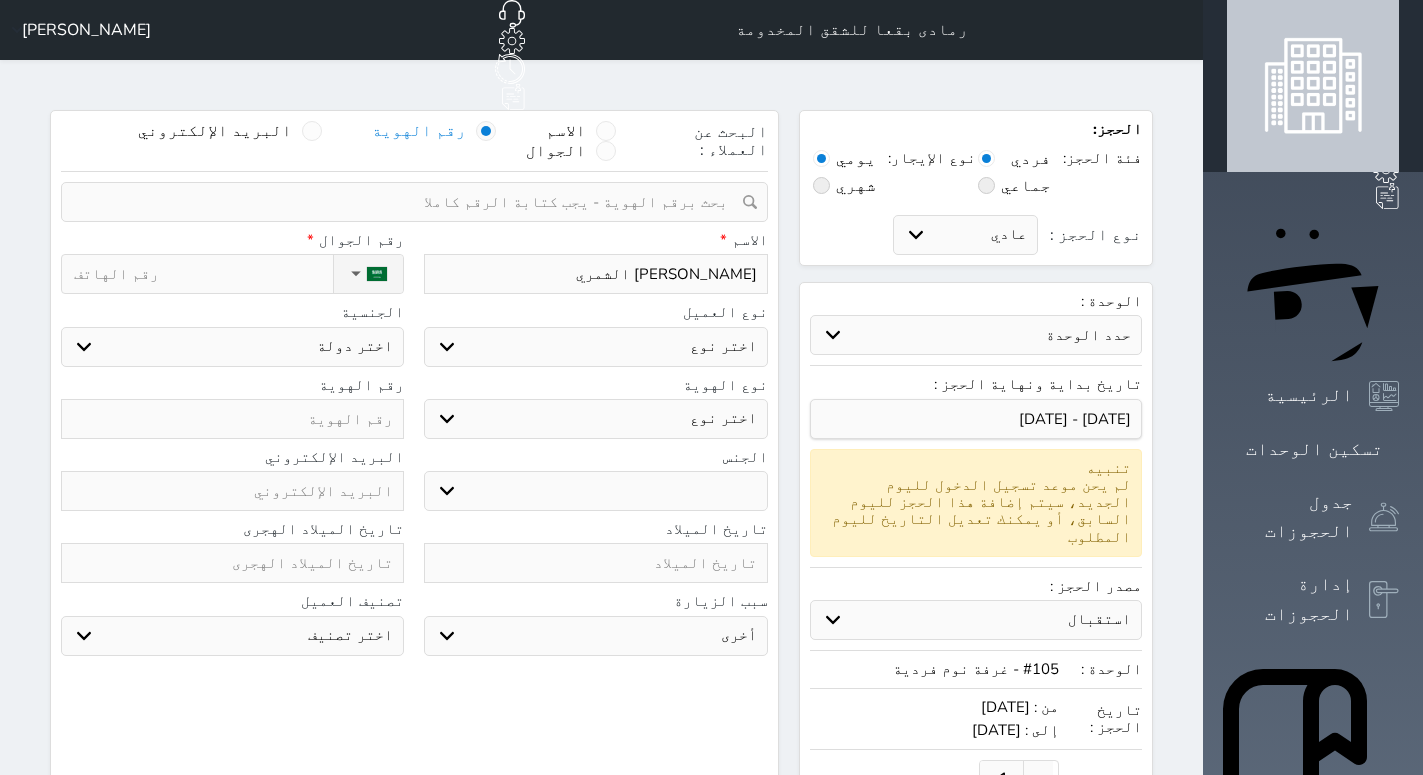 click on "[PERSON_NAME] الشمري" at bounding box center (595, 274) 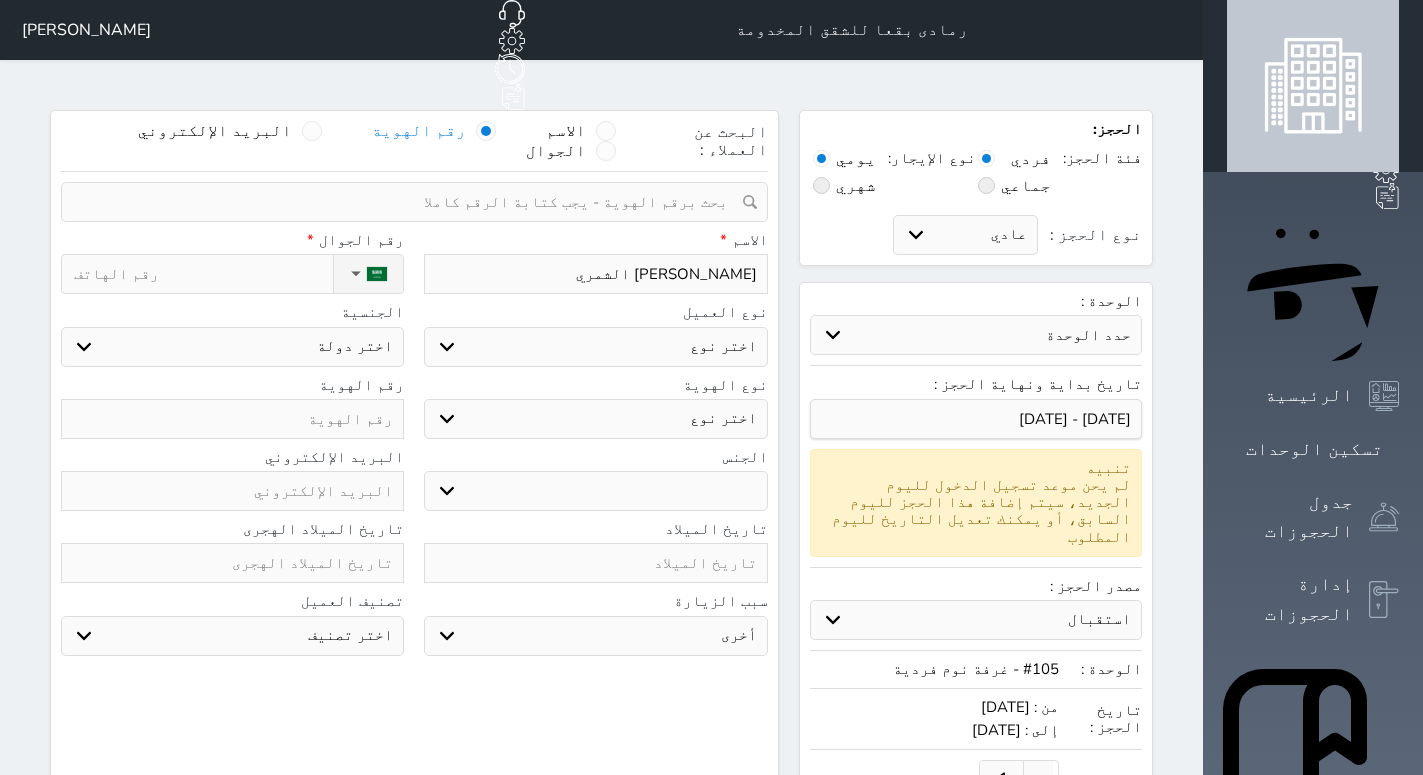 select on "113" 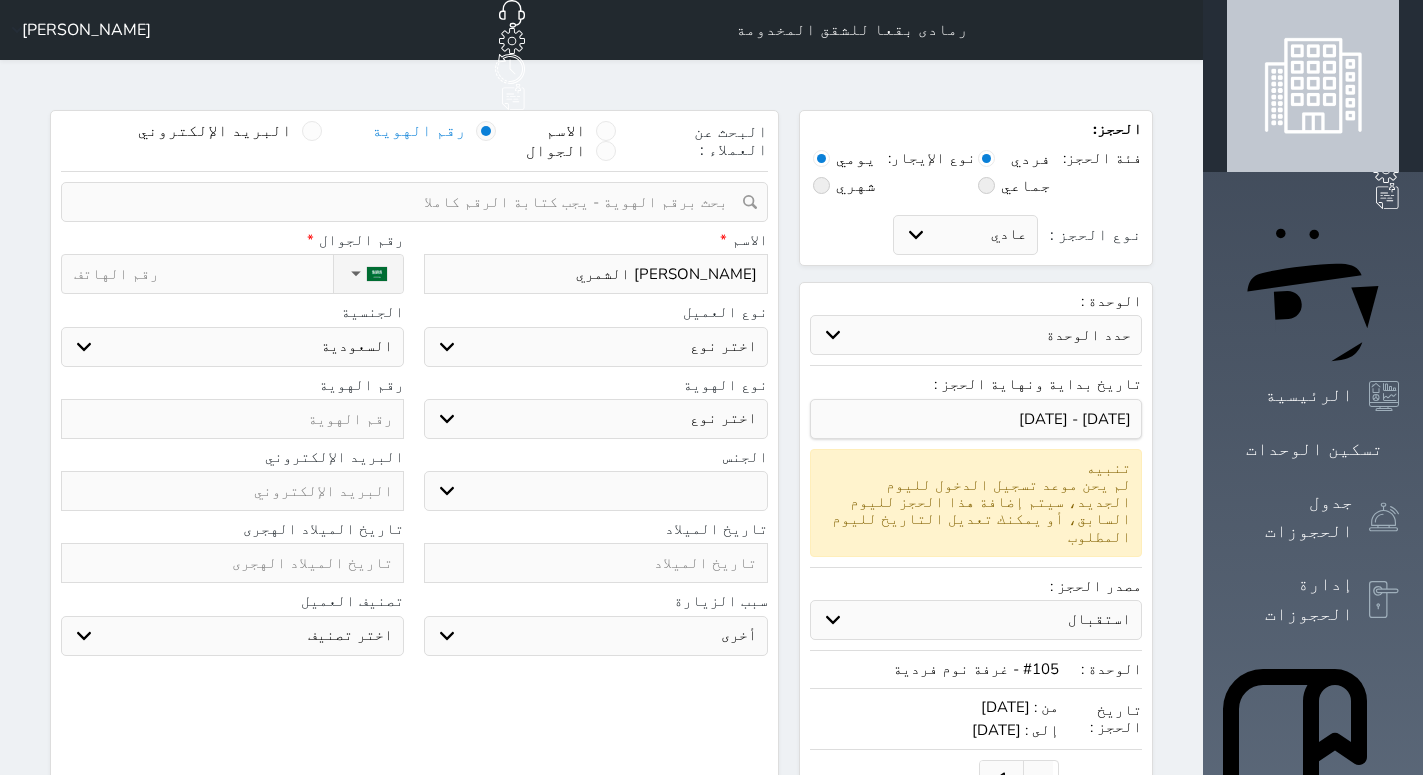 click on "السعودية" at bounding box center (0, 0) 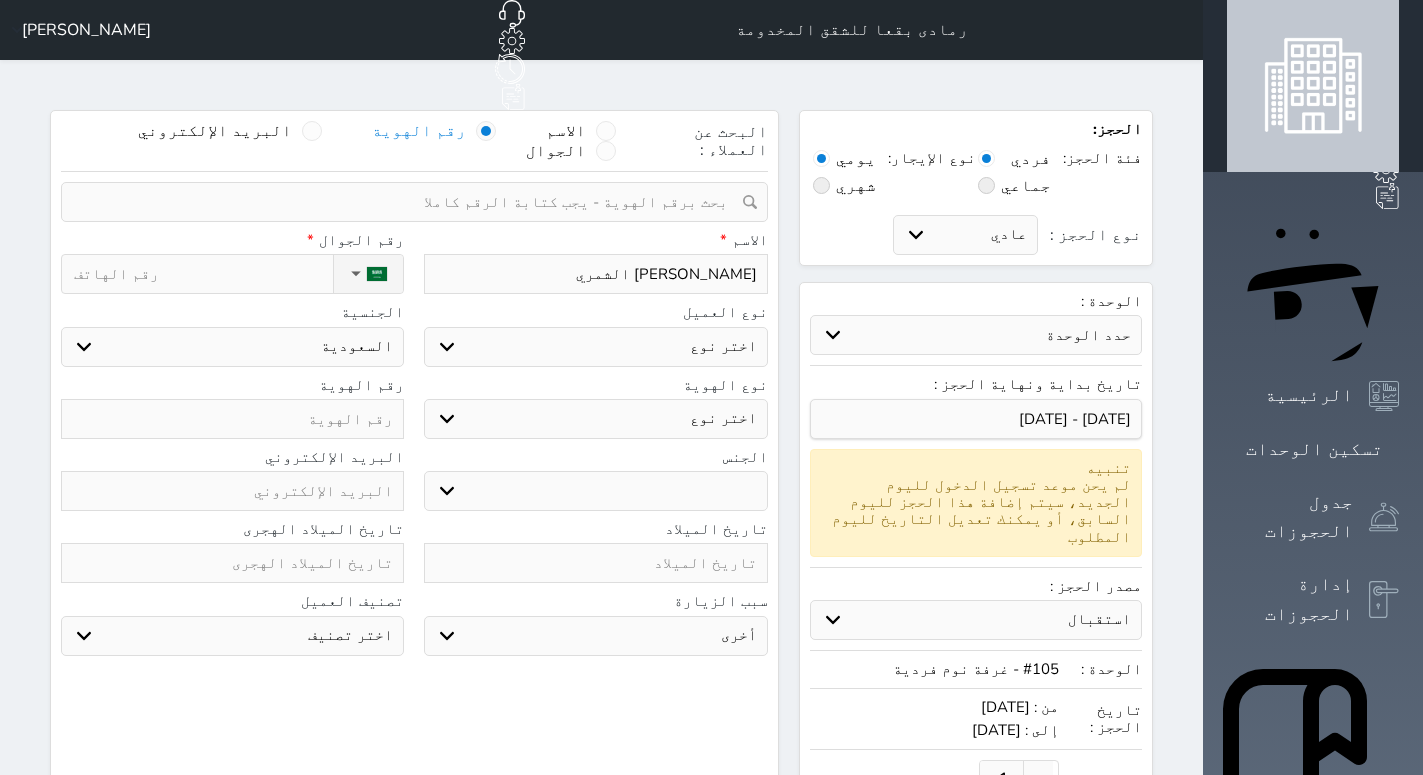 select 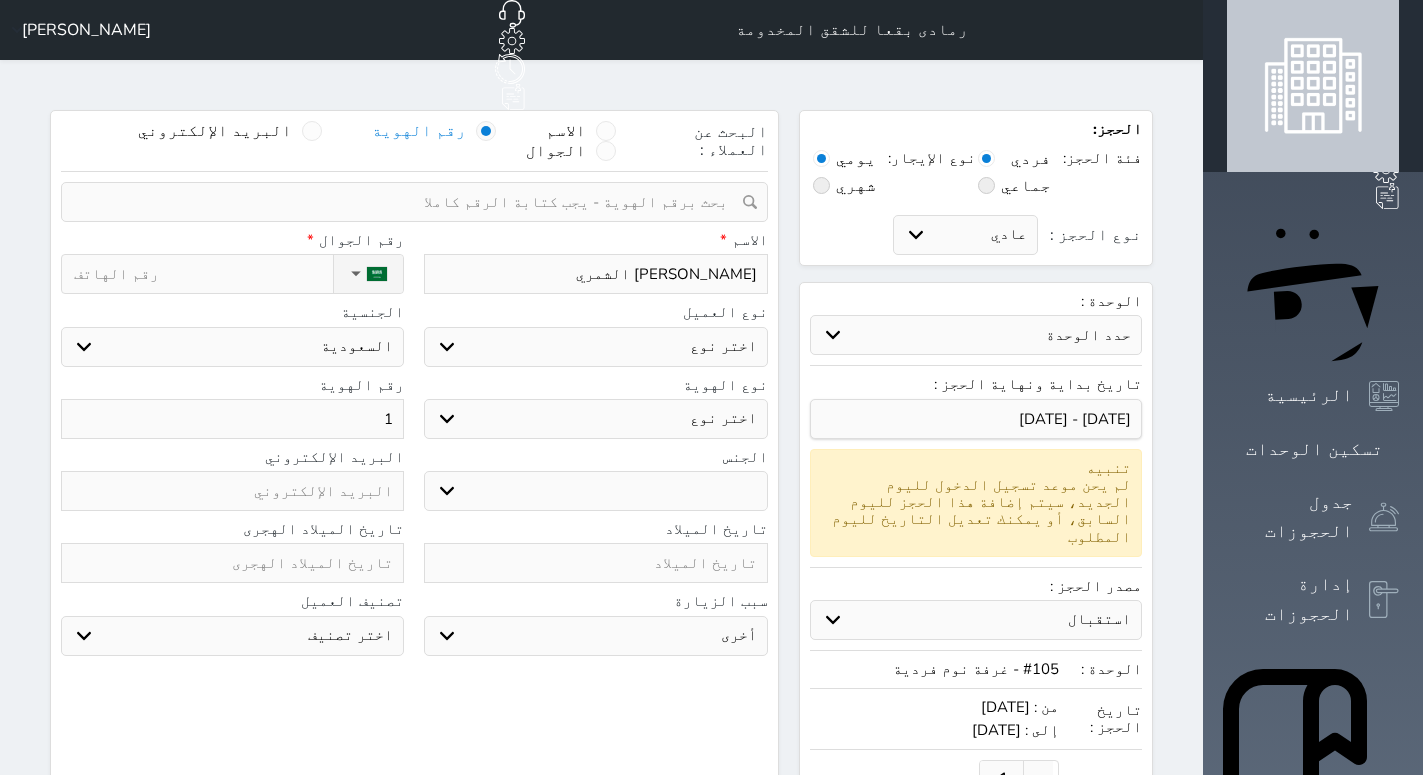 select 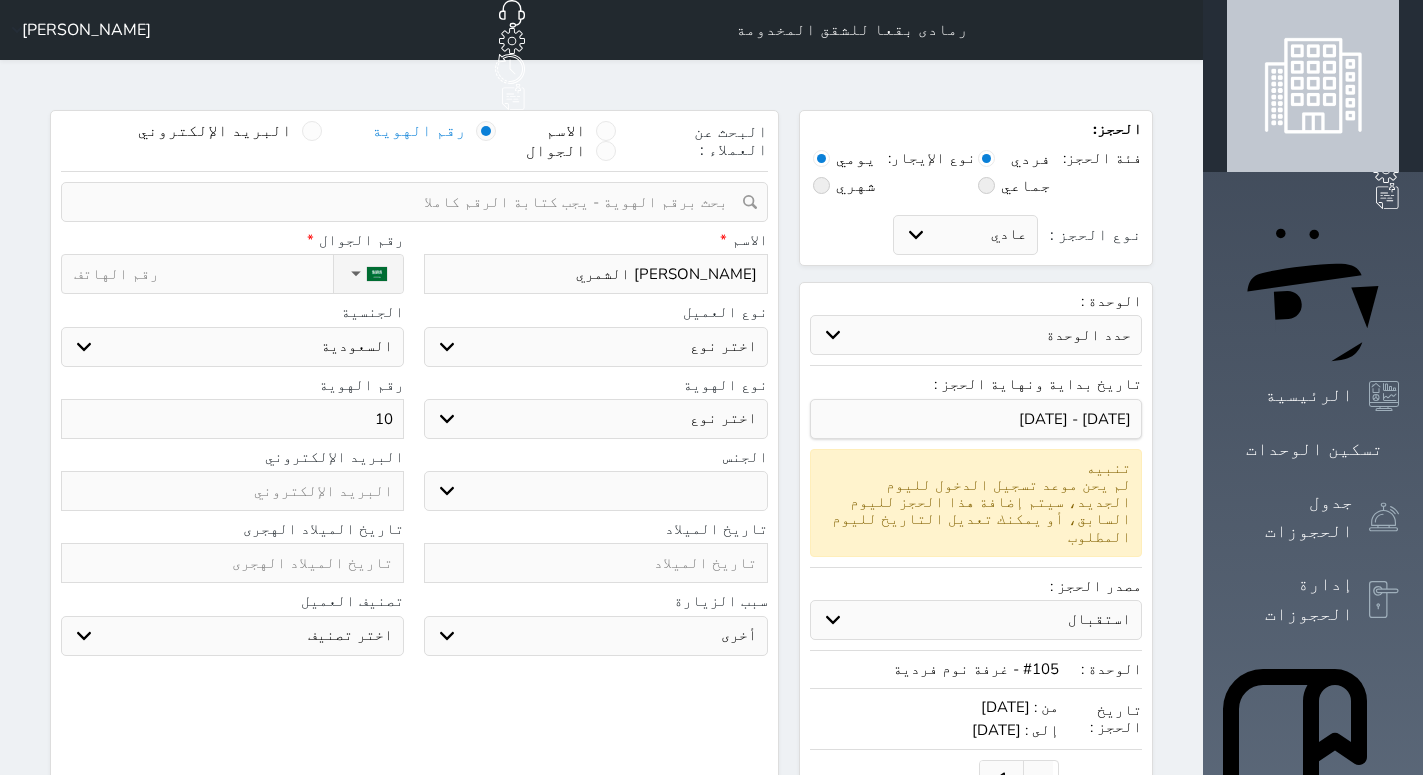 select 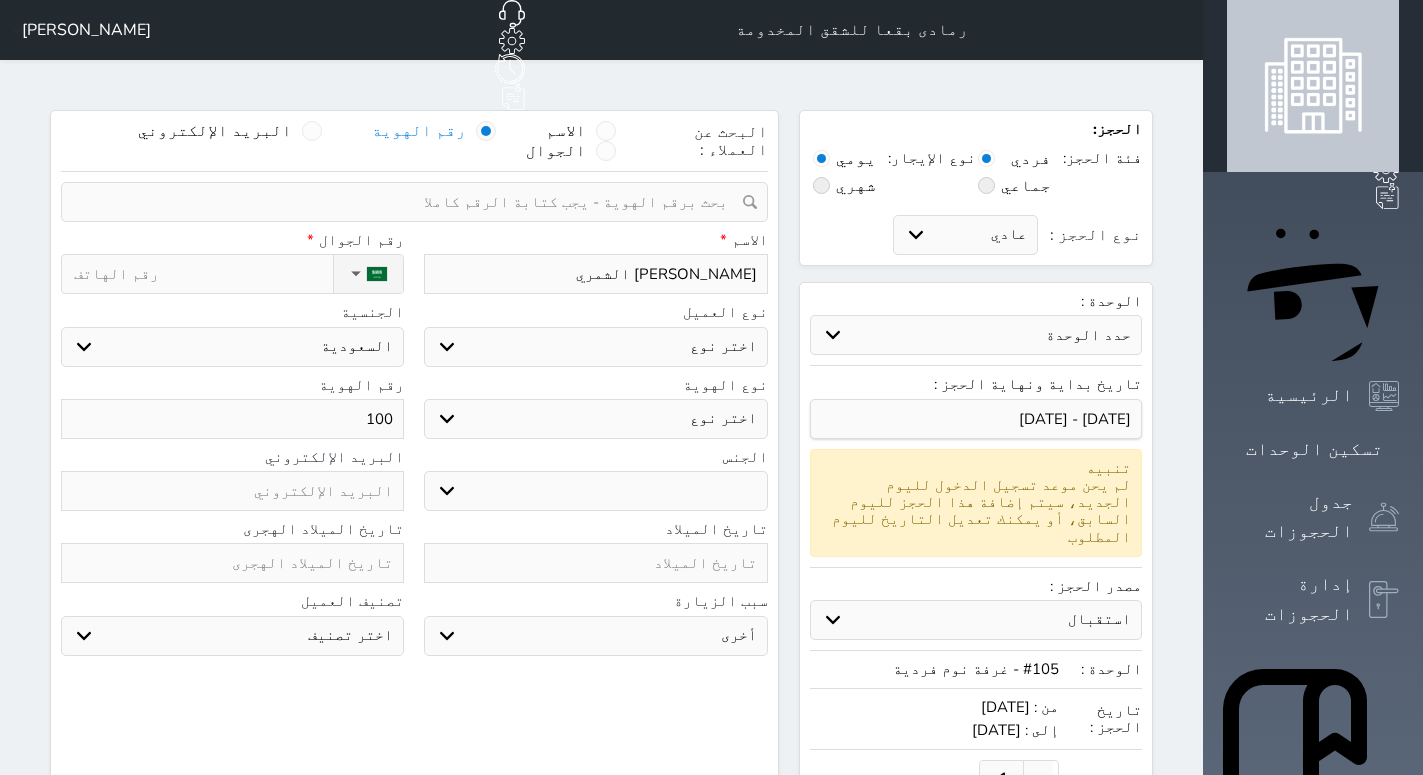 select 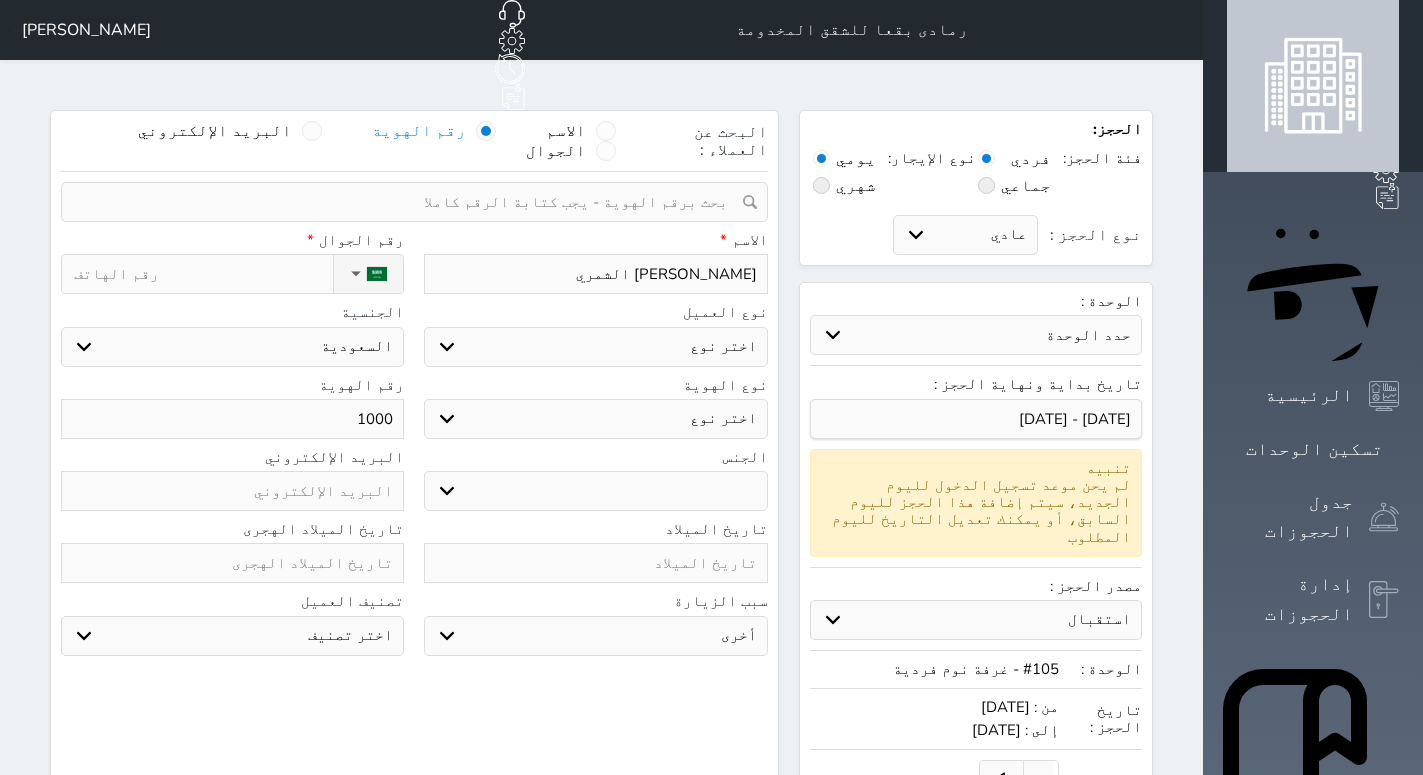 select 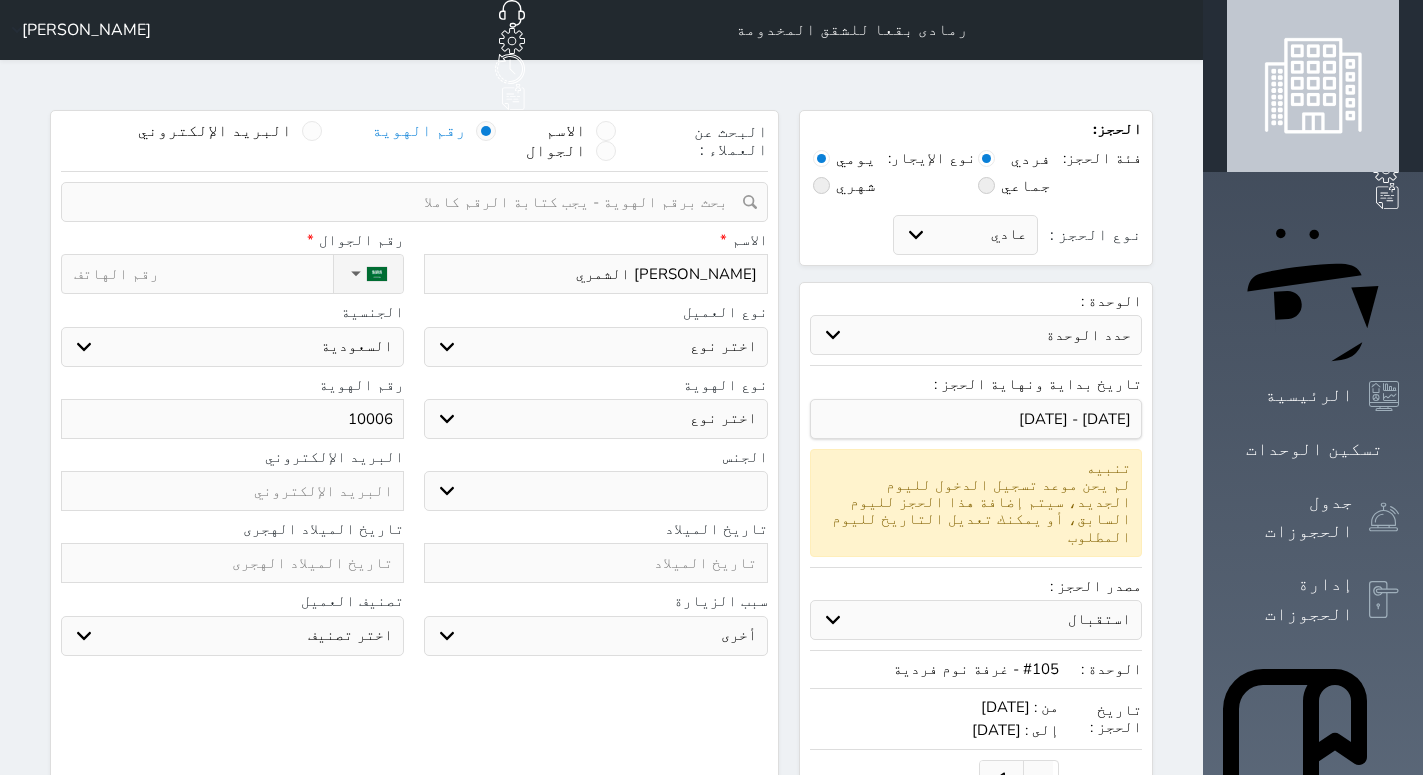 select 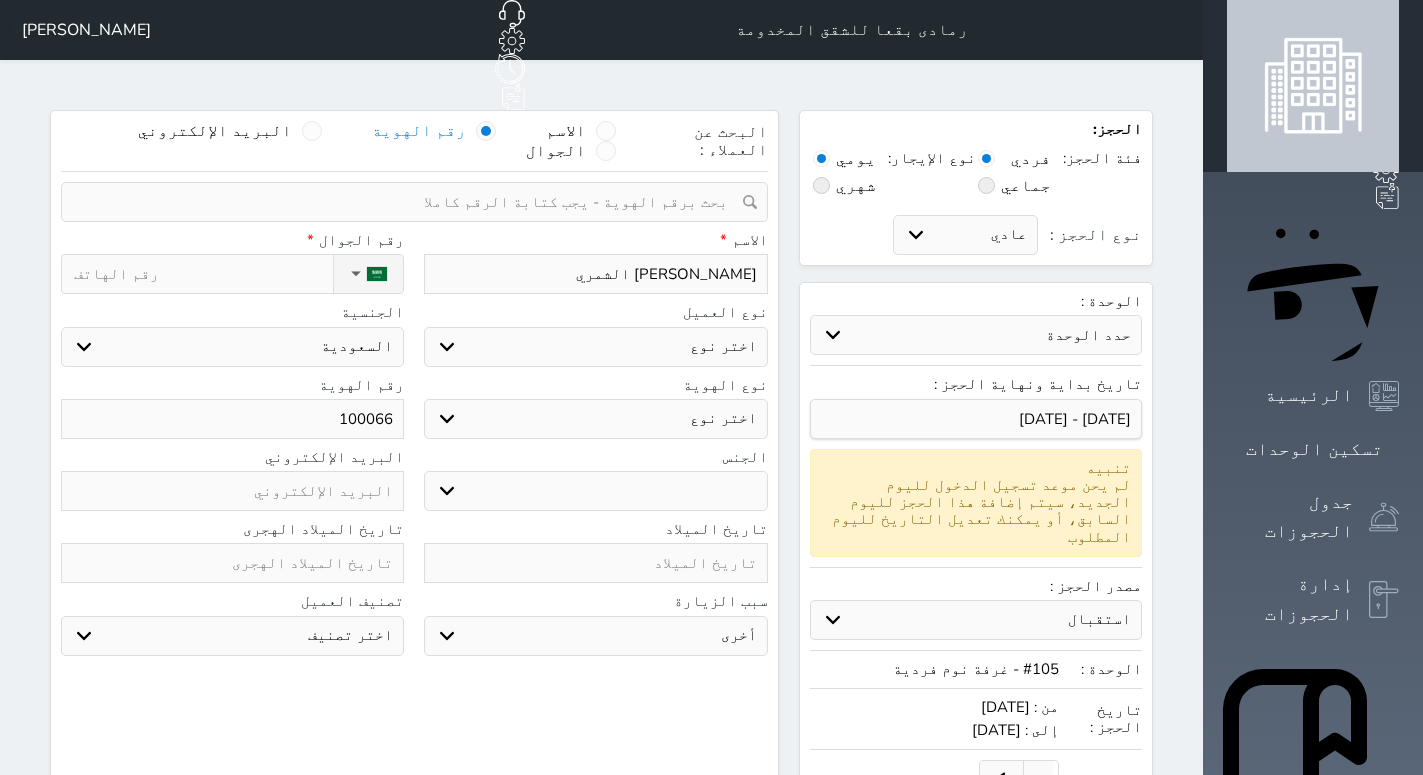 select 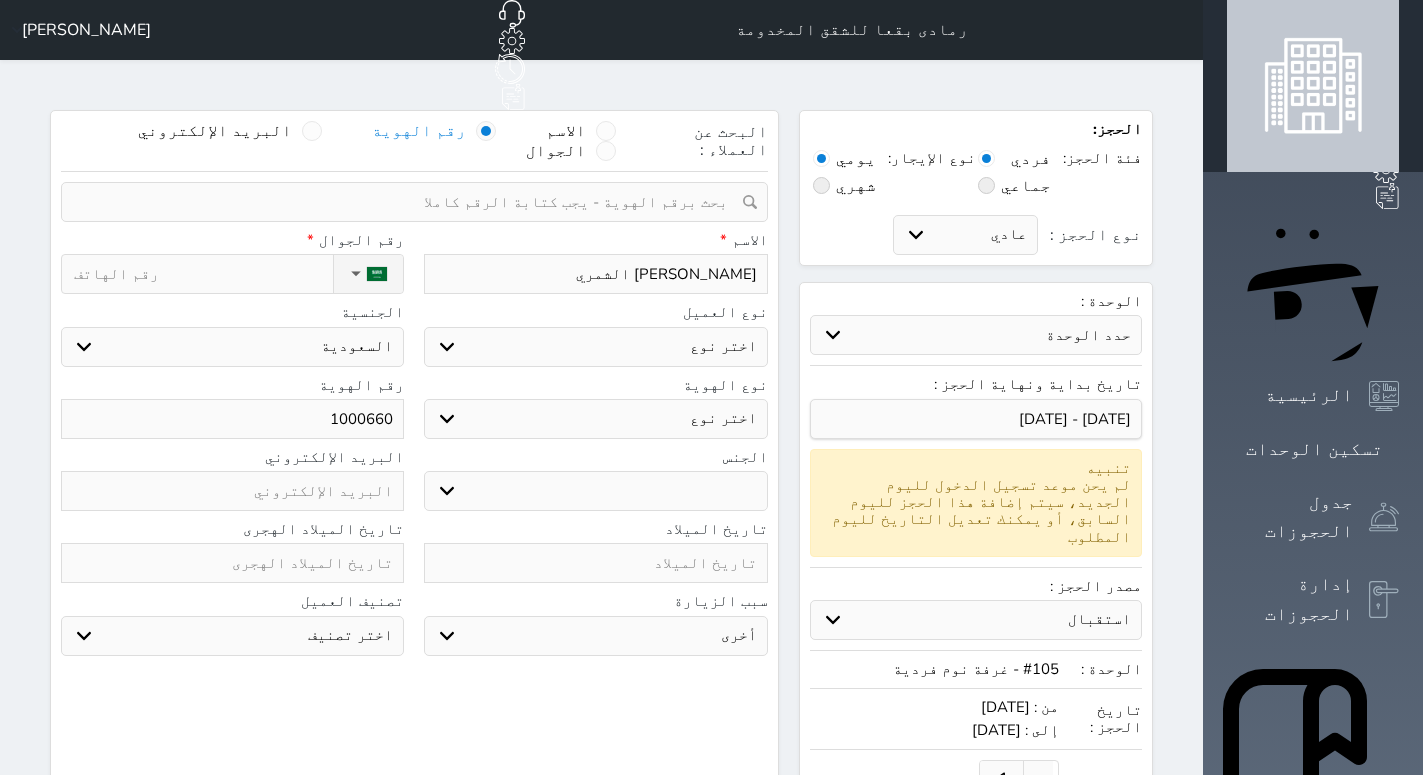 select 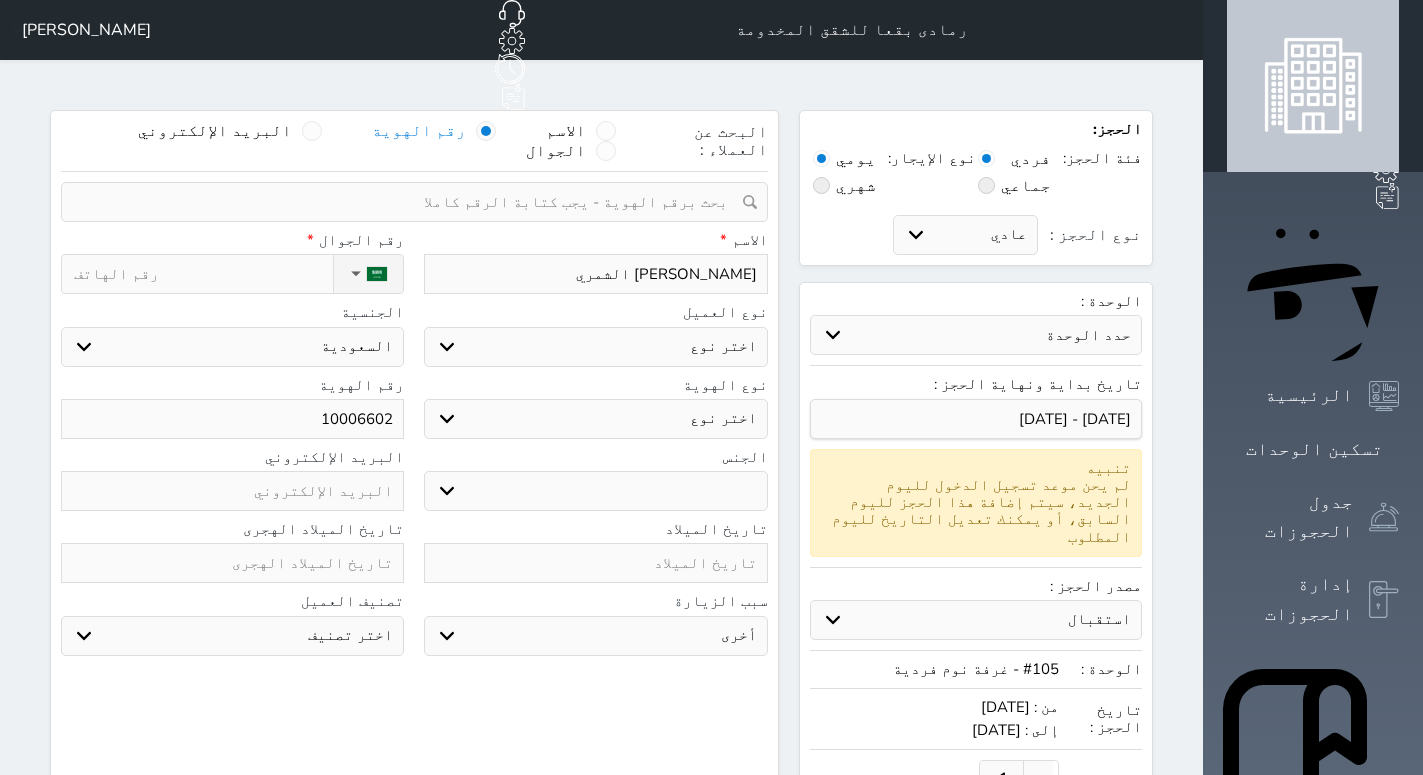 select 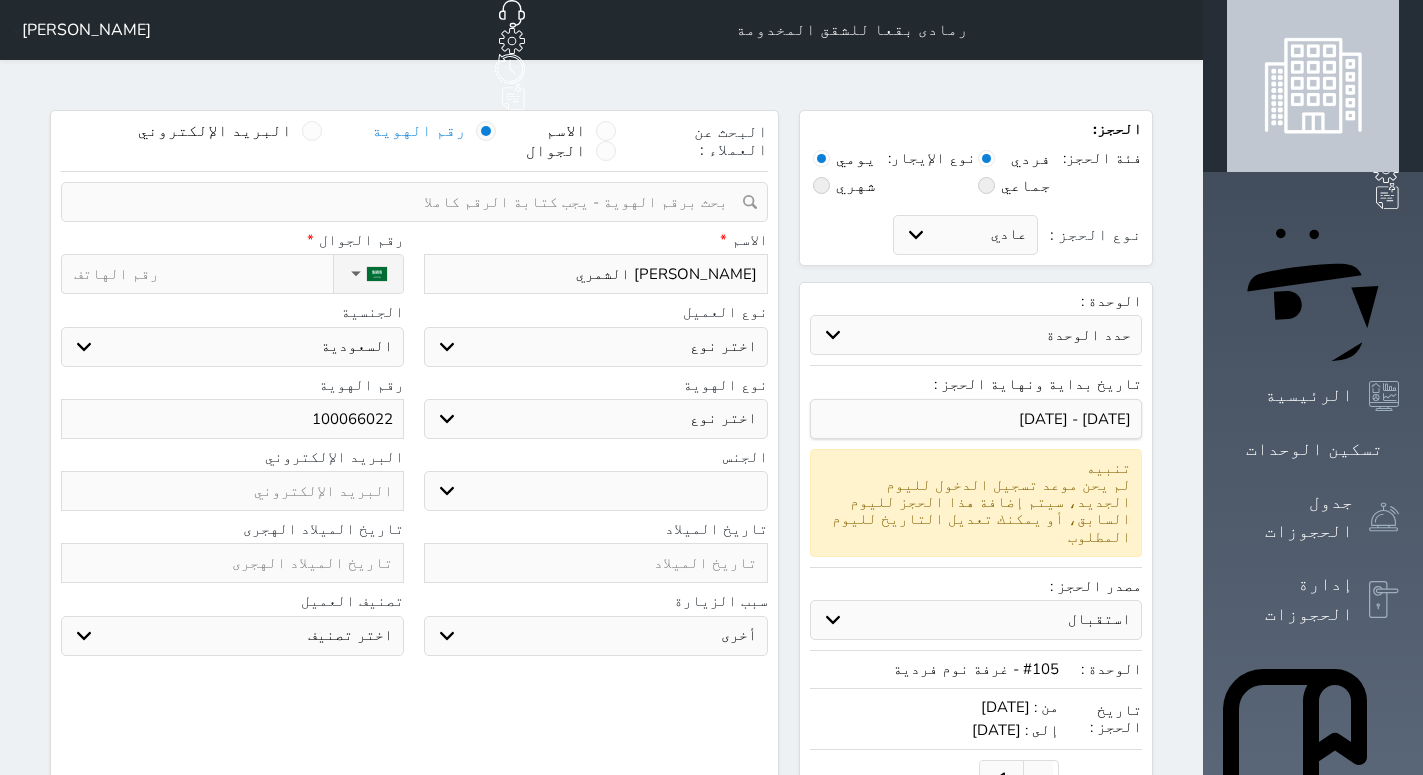 select 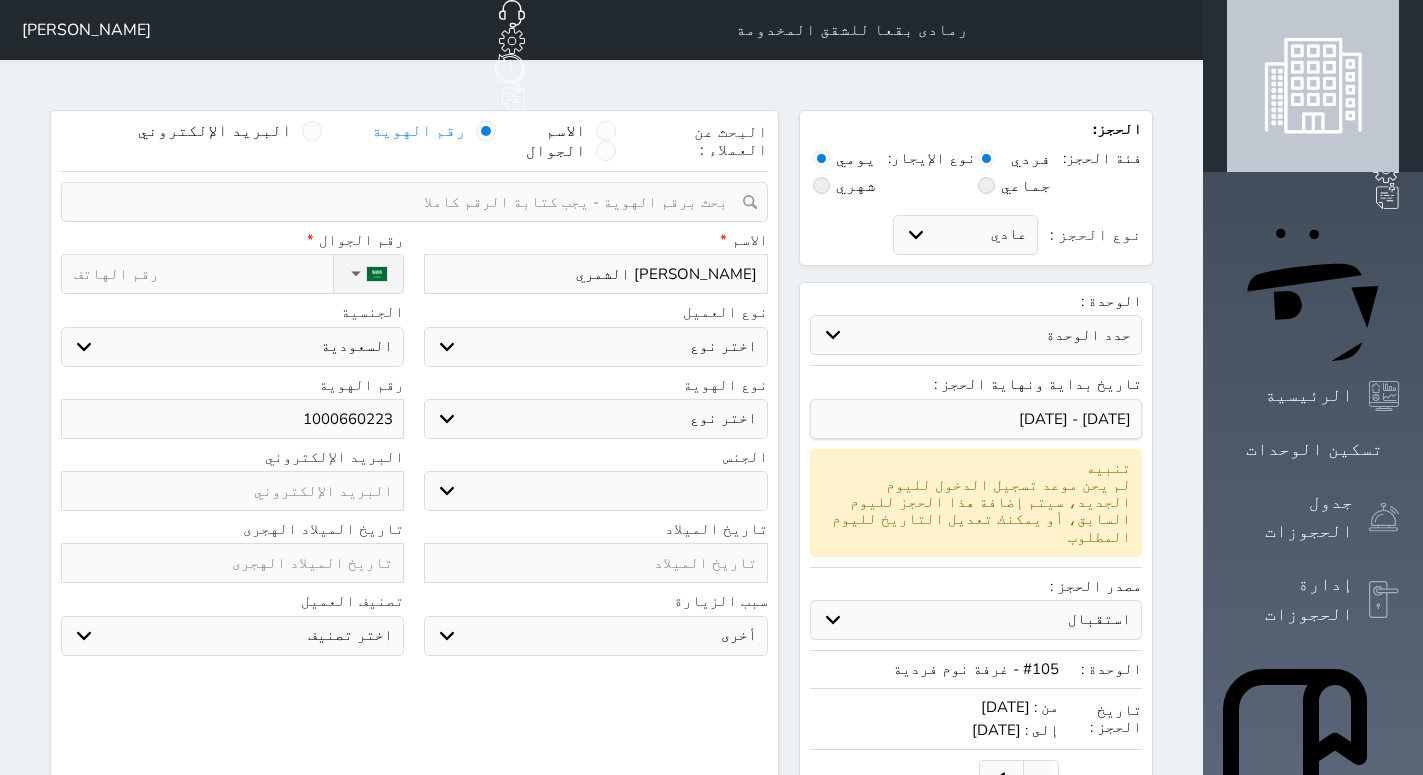 type on "1000660223" 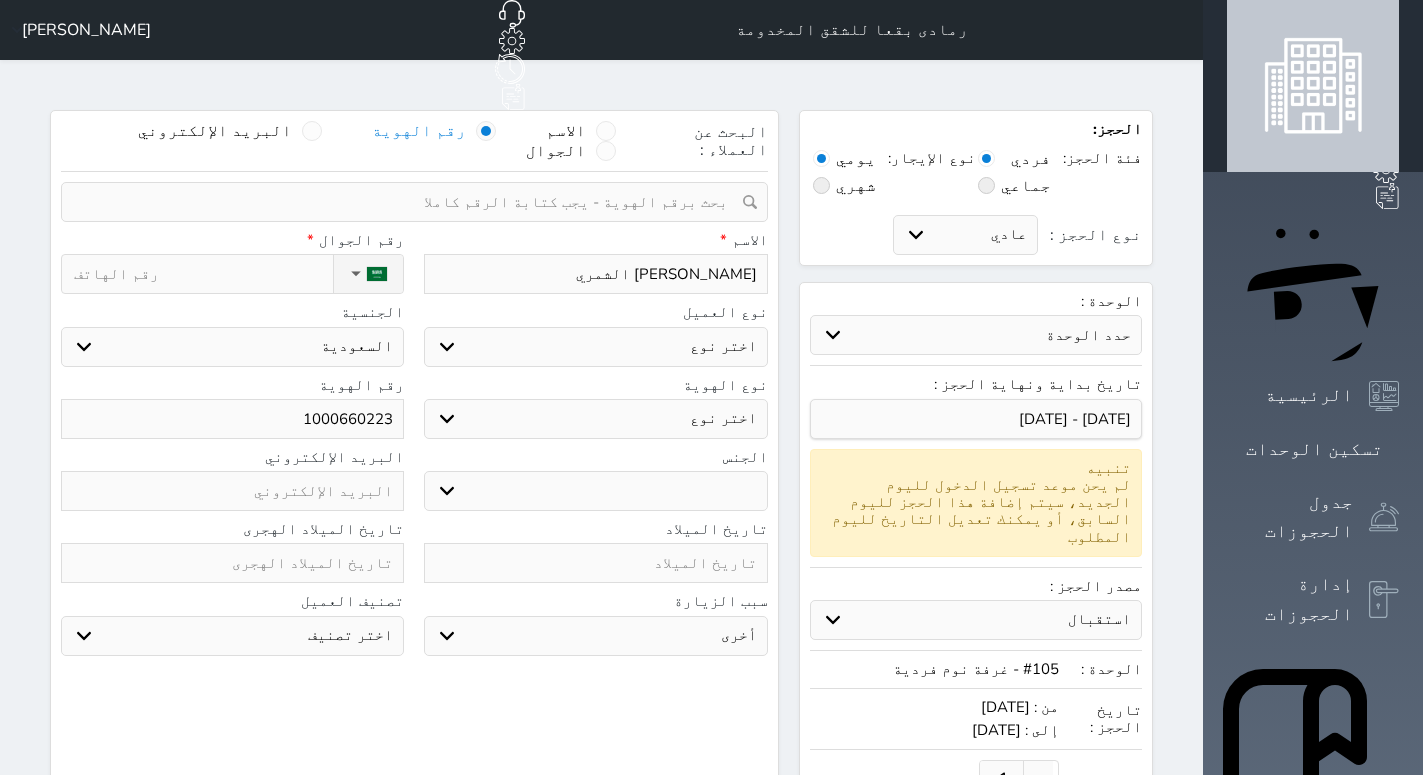 click on "نوع الحجز :" at bounding box center (203, 274) 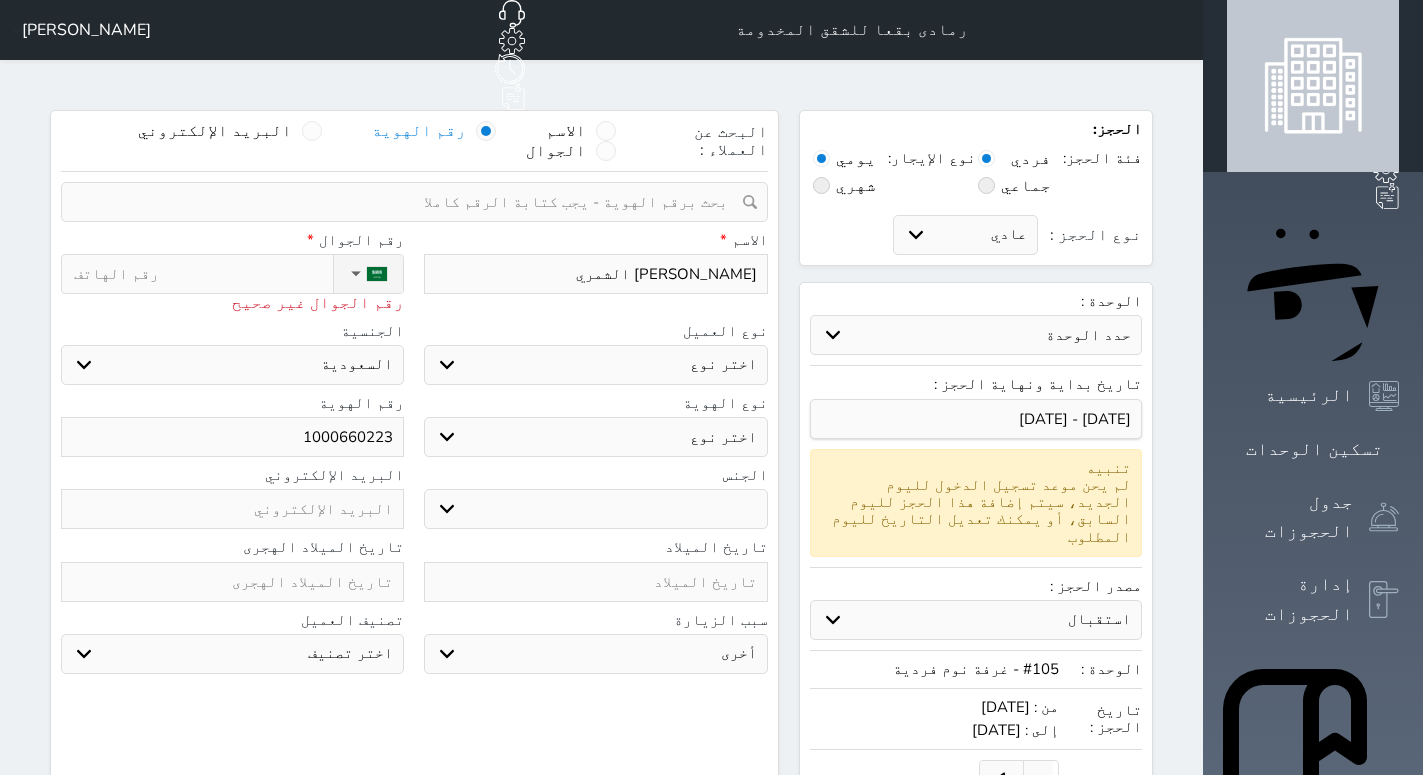 type on "0" 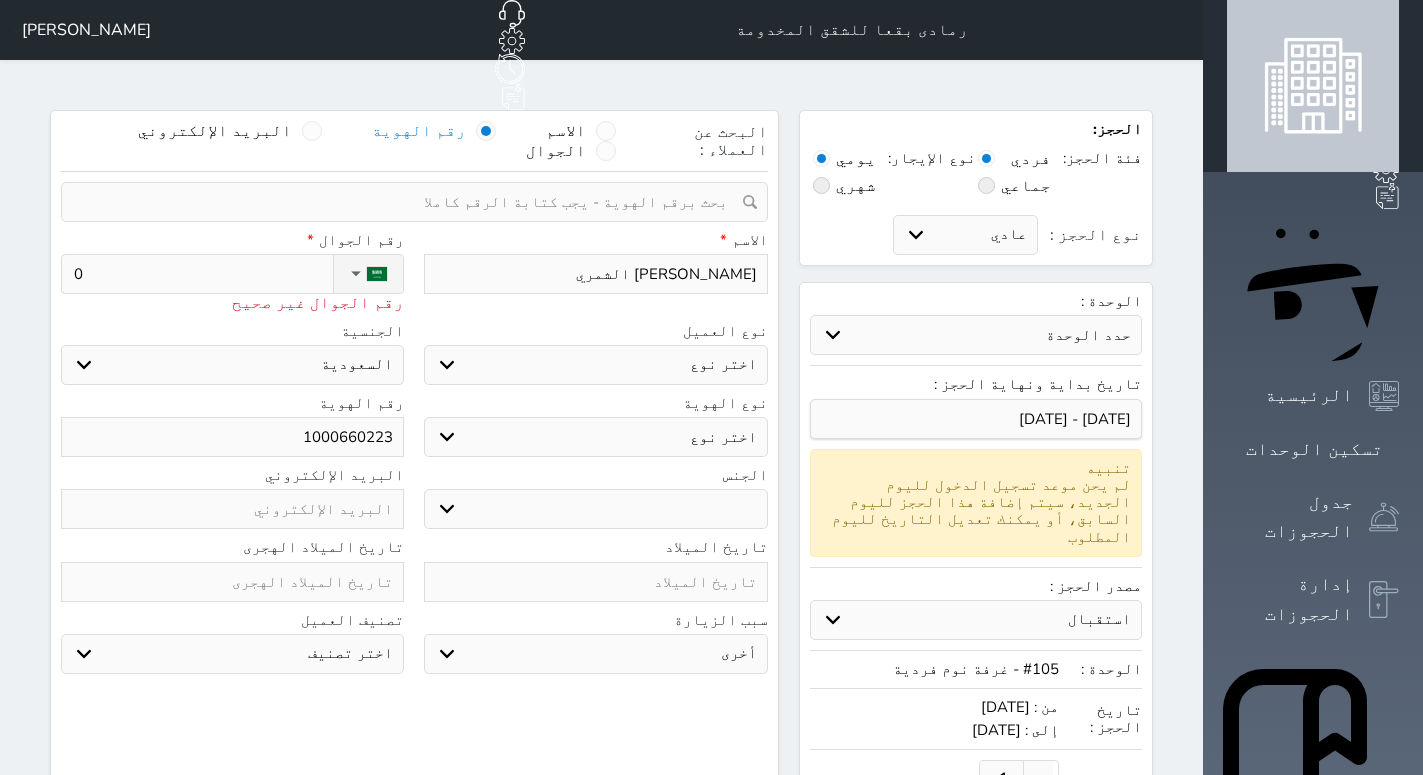select 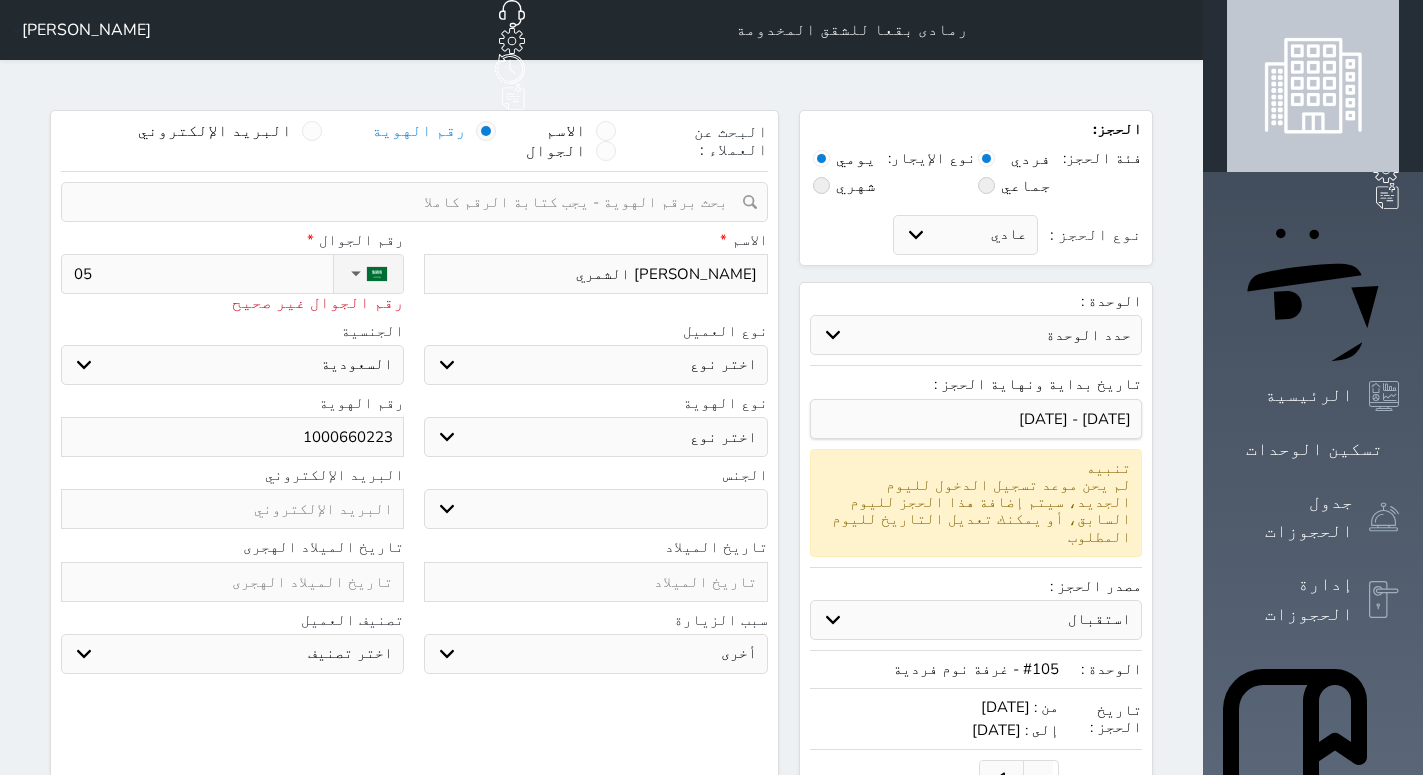 type on "050" 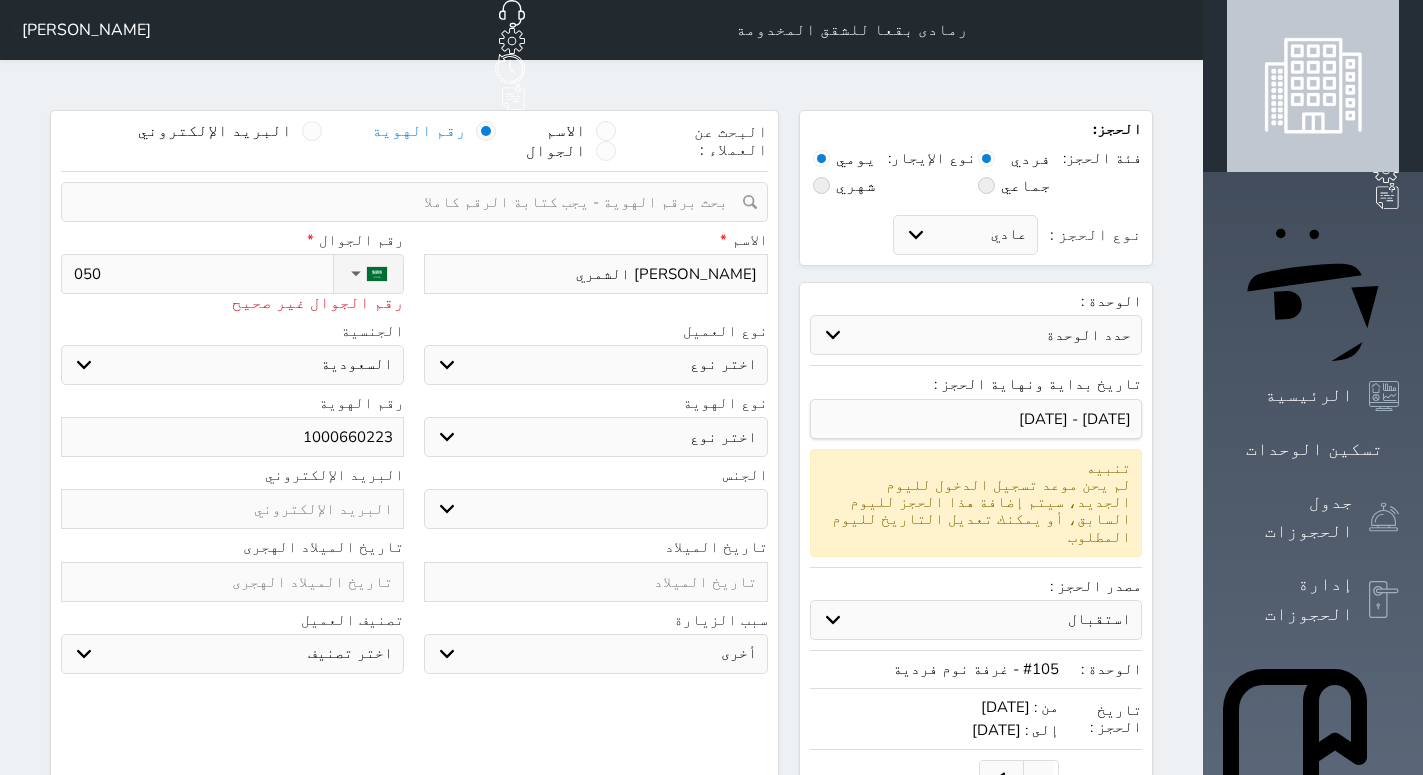 select 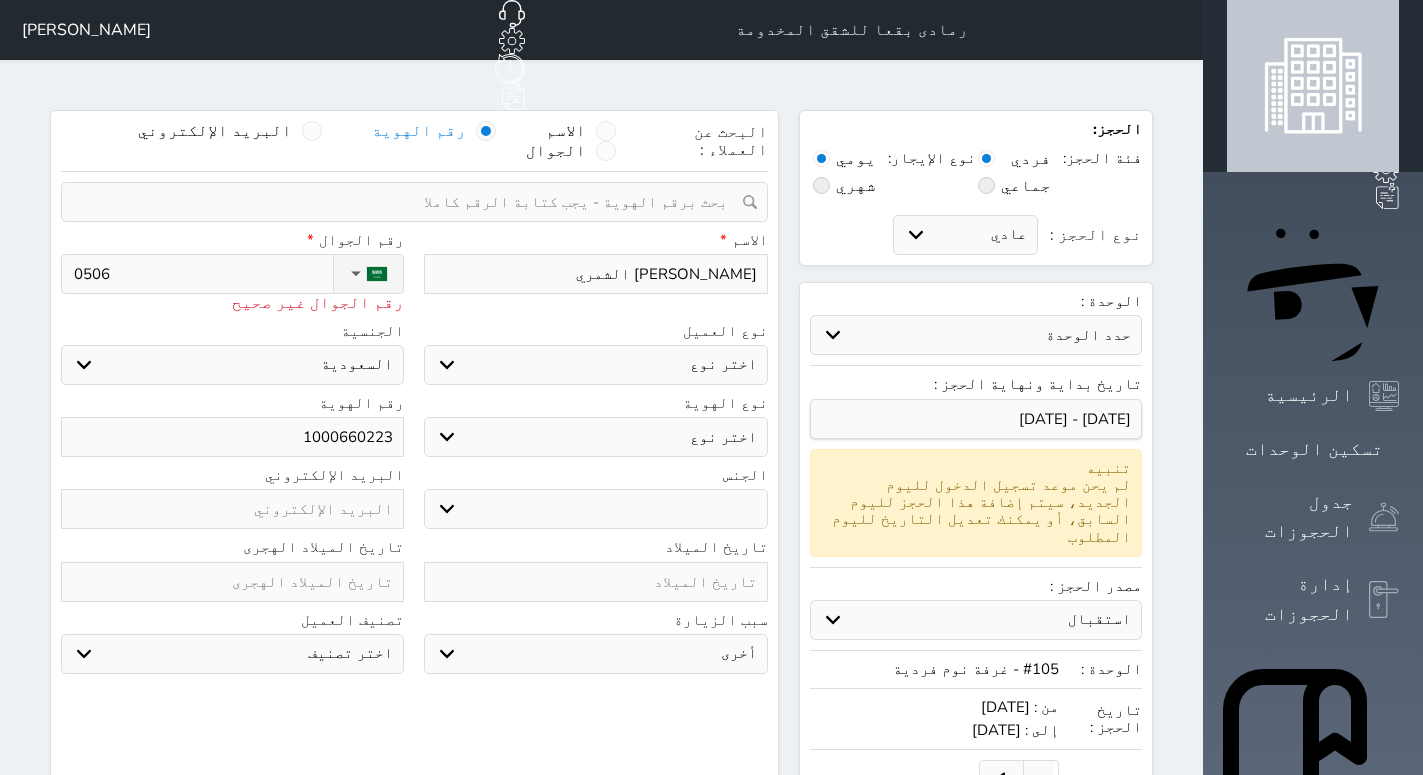 type on "05068" 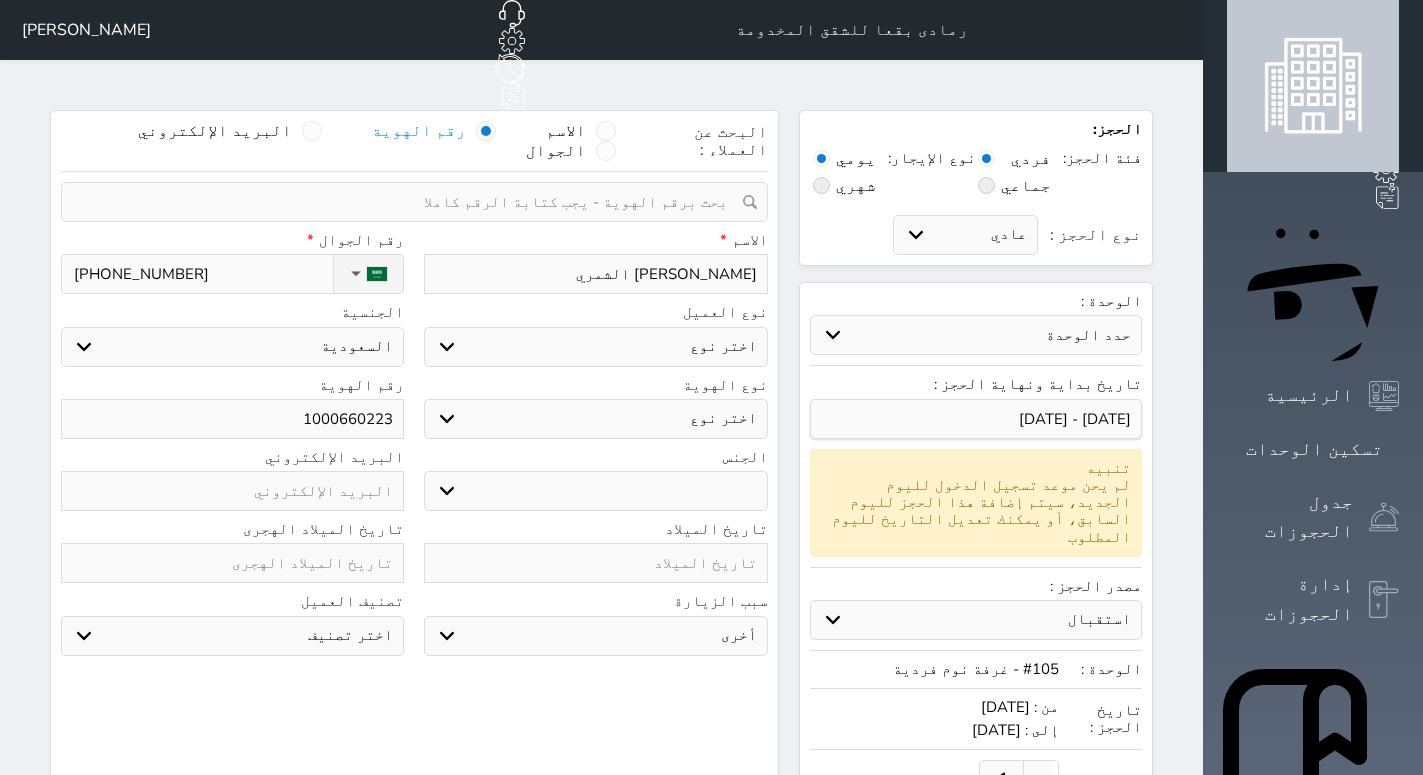 click on "[PHONE_NUMBER]" at bounding box center (203, 274) 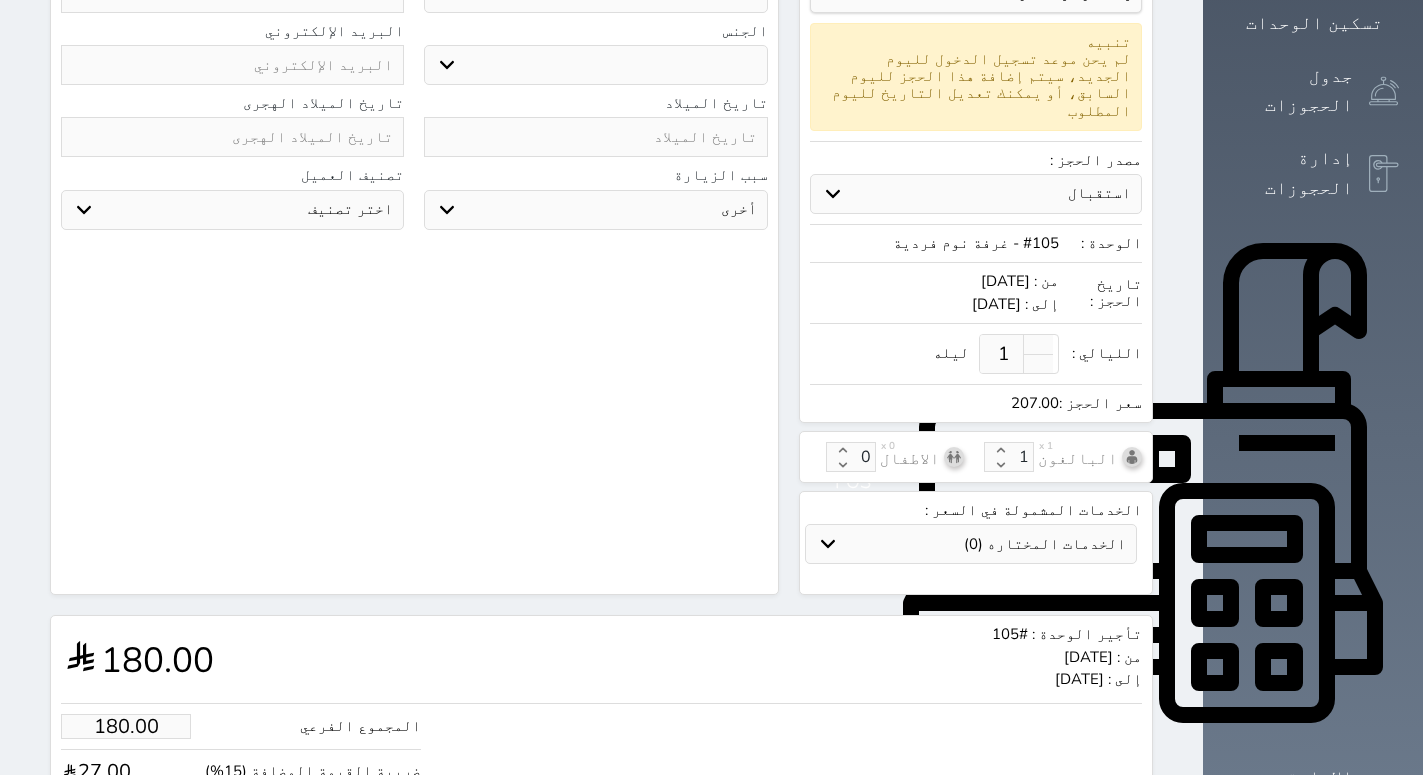 scroll, scrollTop: 520, scrollLeft: 0, axis: vertical 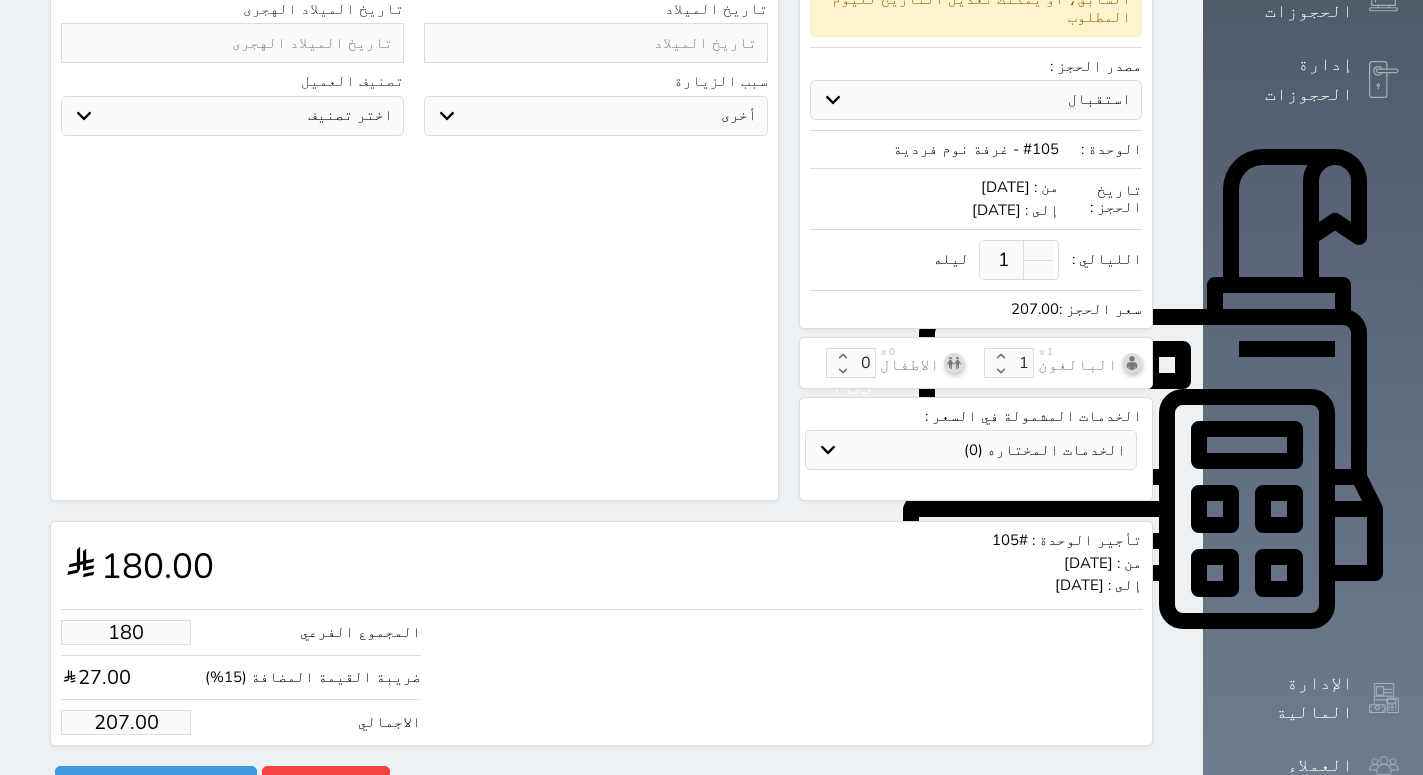 click on "180" at bounding box center (126, 632) 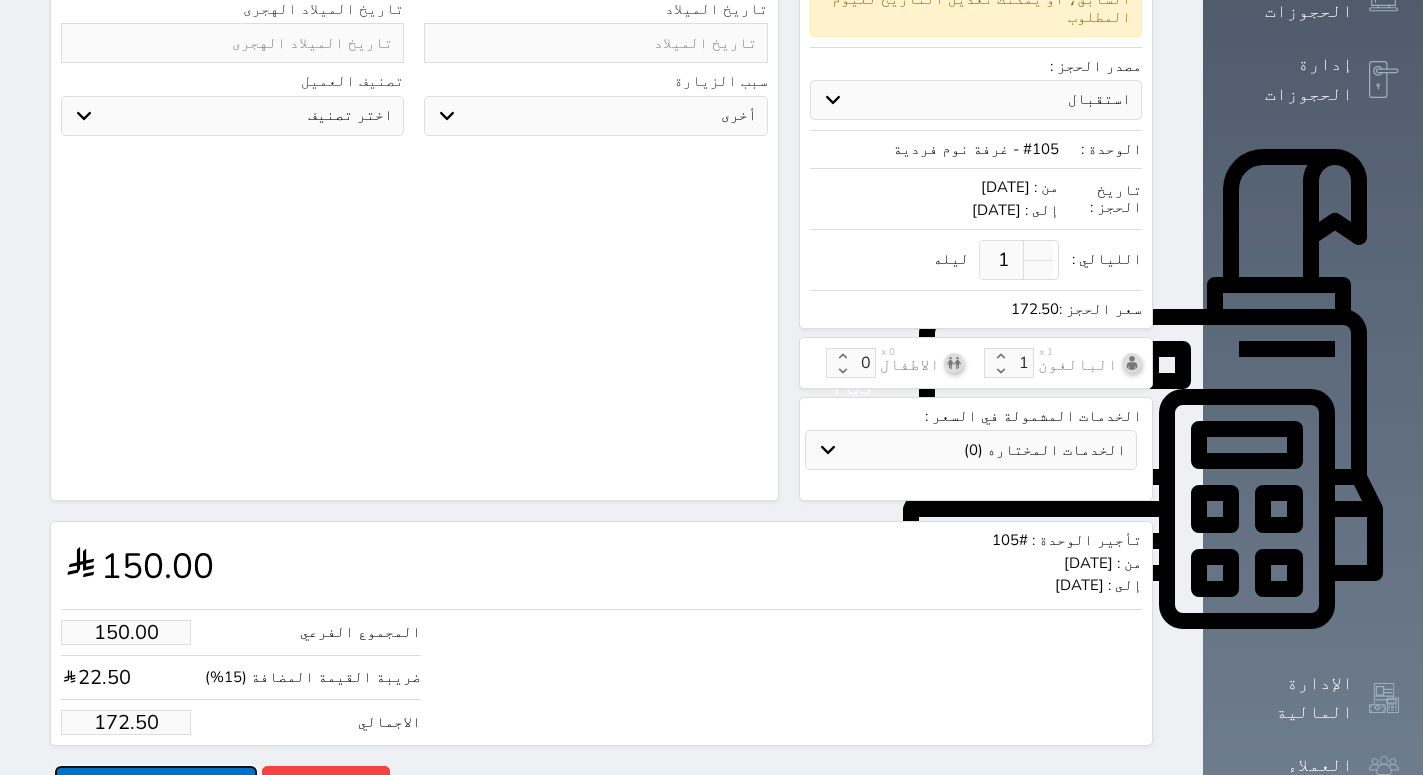click on "حجز" at bounding box center (156, 783) 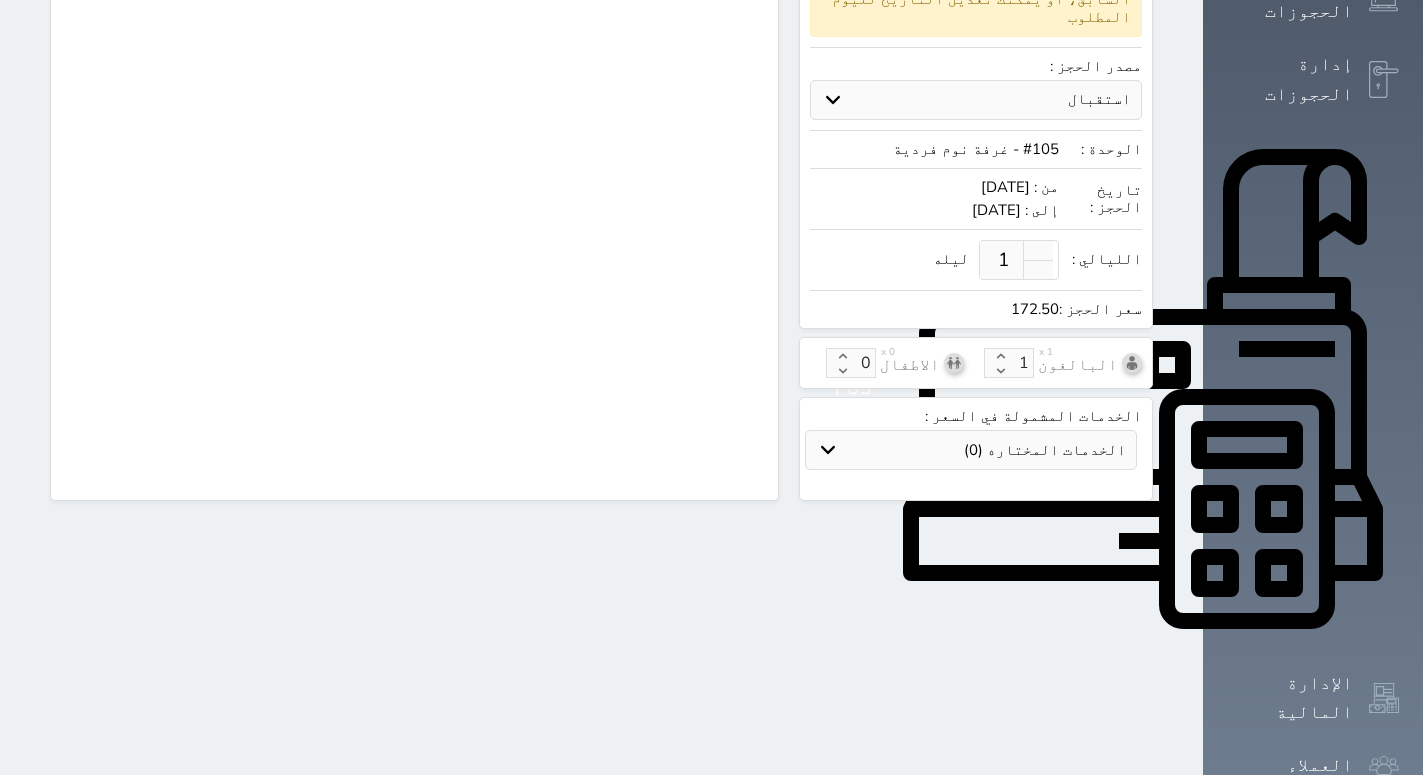 scroll, scrollTop: 510, scrollLeft: 0, axis: vertical 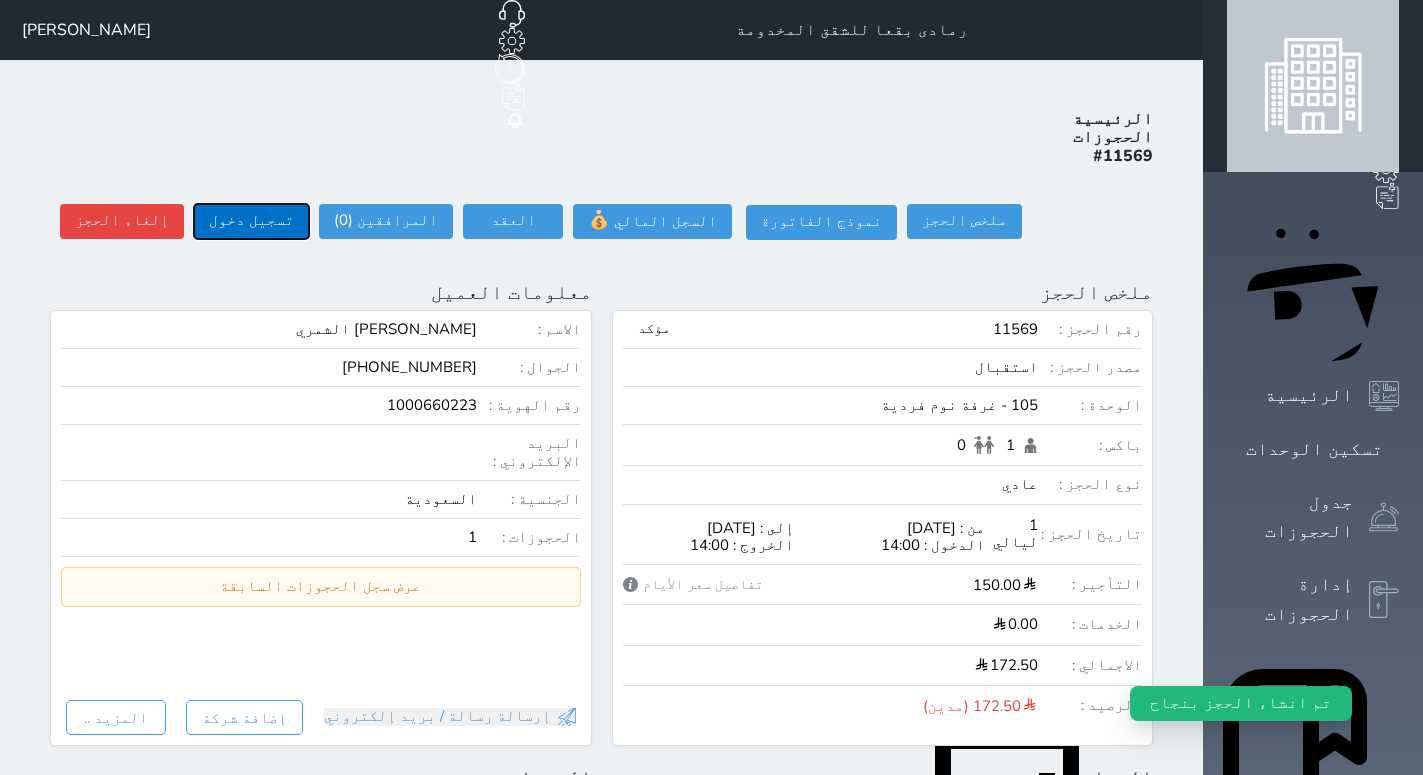 click on "تسجيل دخول" at bounding box center [251, 221] 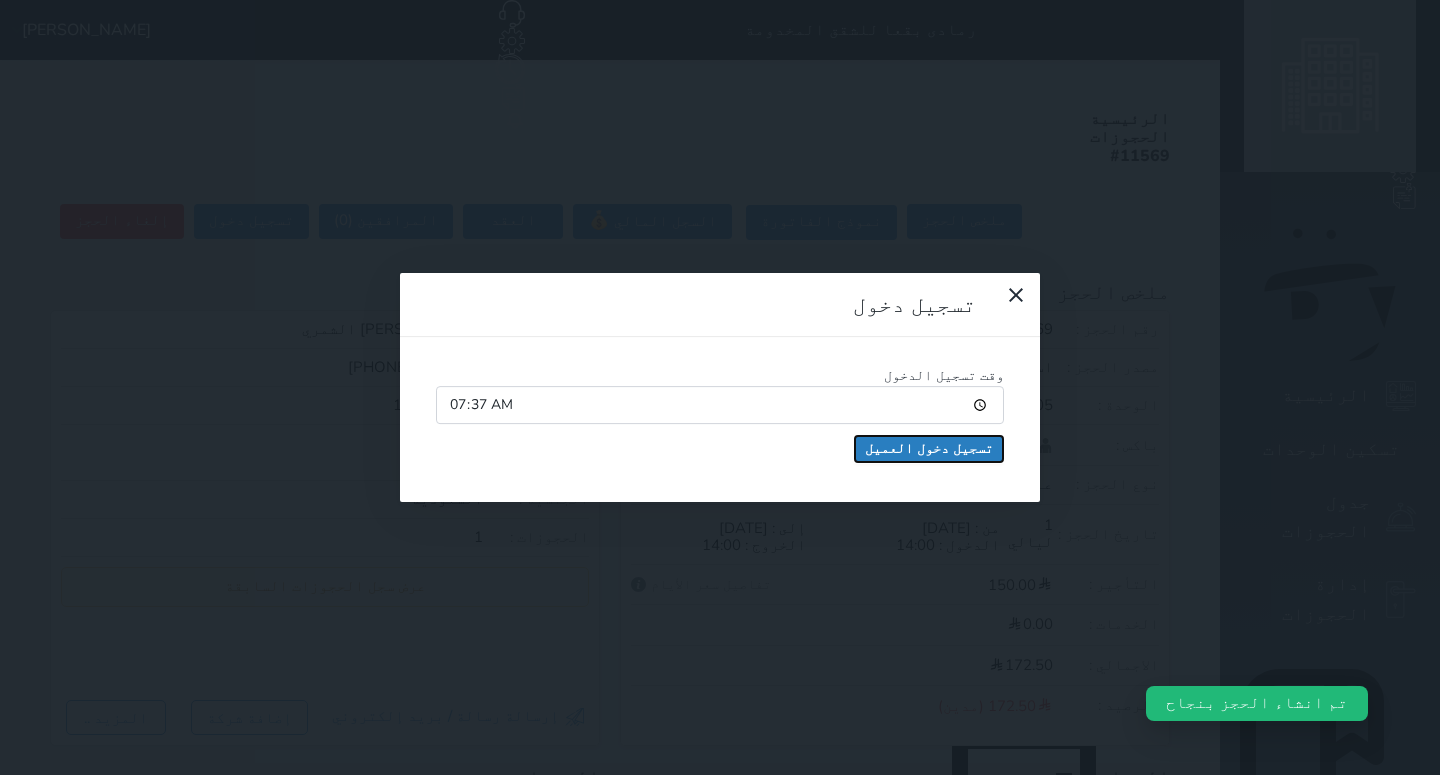 click on "تسجيل دخول العميل" at bounding box center (929, 449) 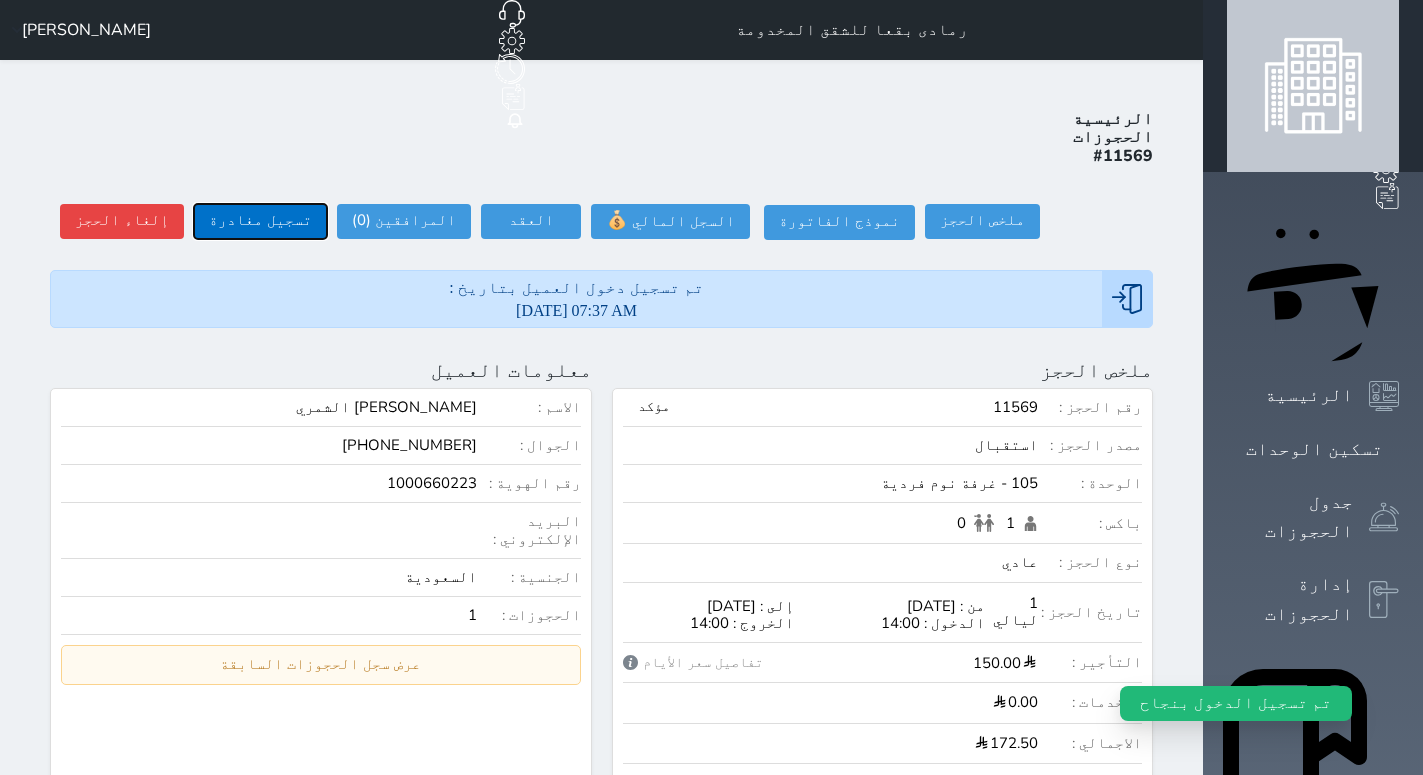 click on "تسجيل مغادرة" at bounding box center [260, 221] 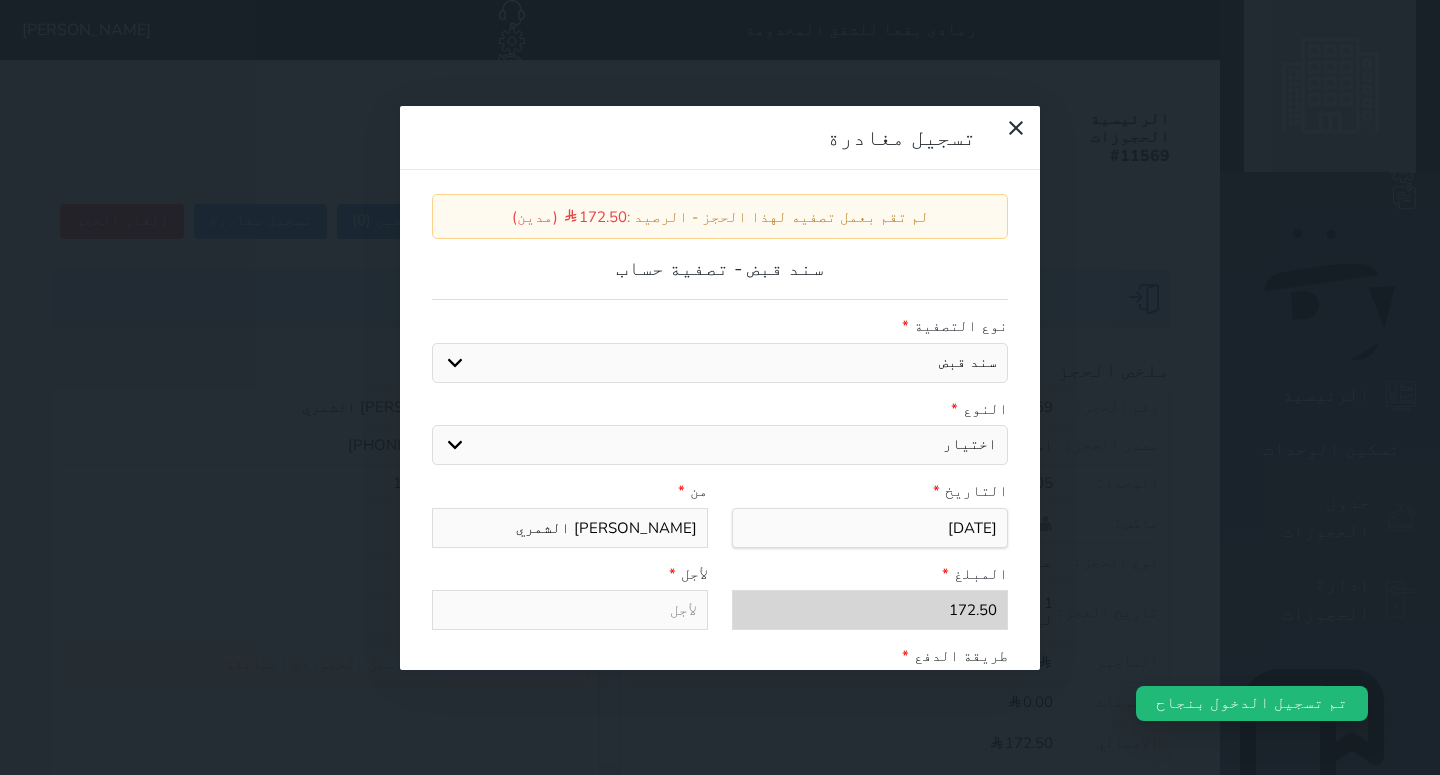click on "قيمة إيجار" at bounding box center [0, 0] 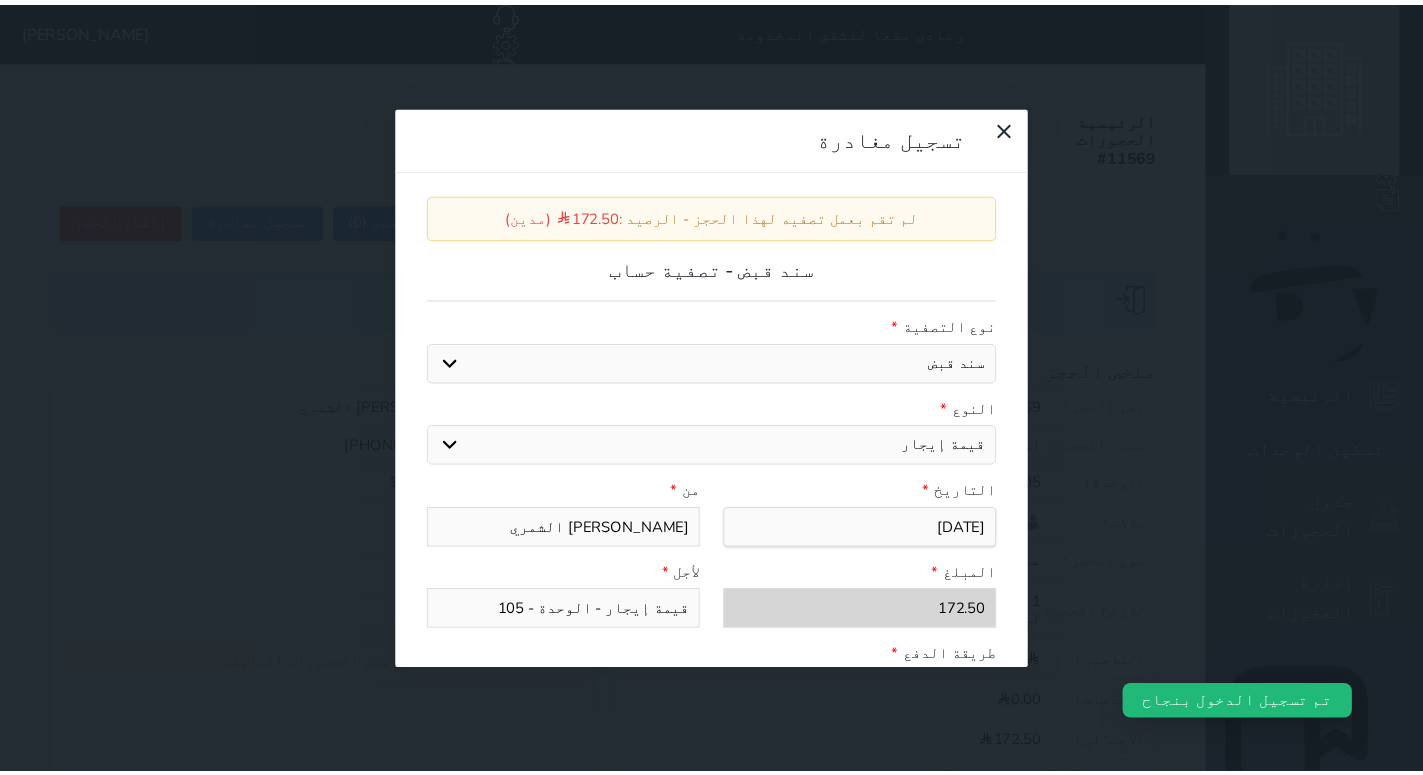 scroll, scrollTop: 288, scrollLeft: 0, axis: vertical 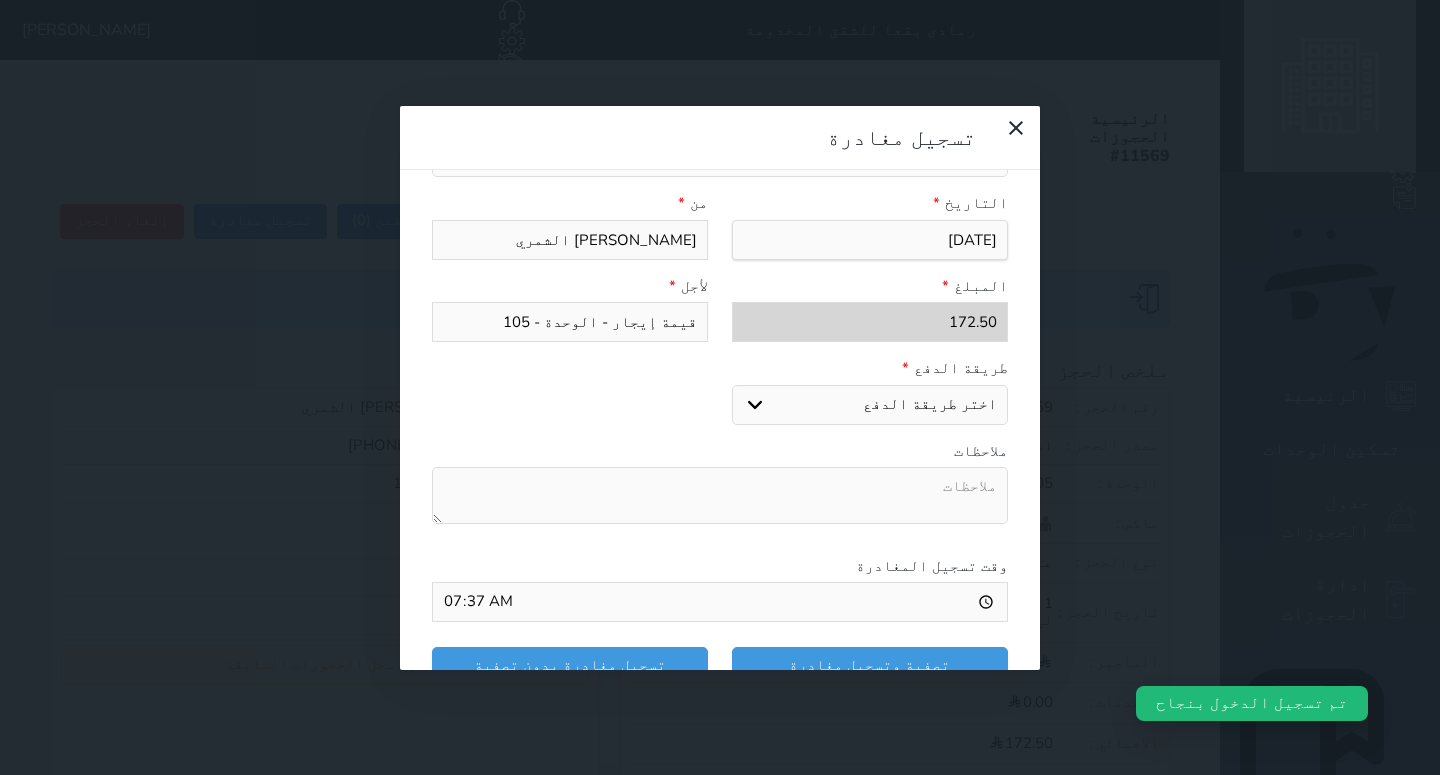 click on "اختر طريقة الدفع   دفع نقدى   تحويل بنكى   مدى   بطاقة ائتمان" at bounding box center [870, 405] 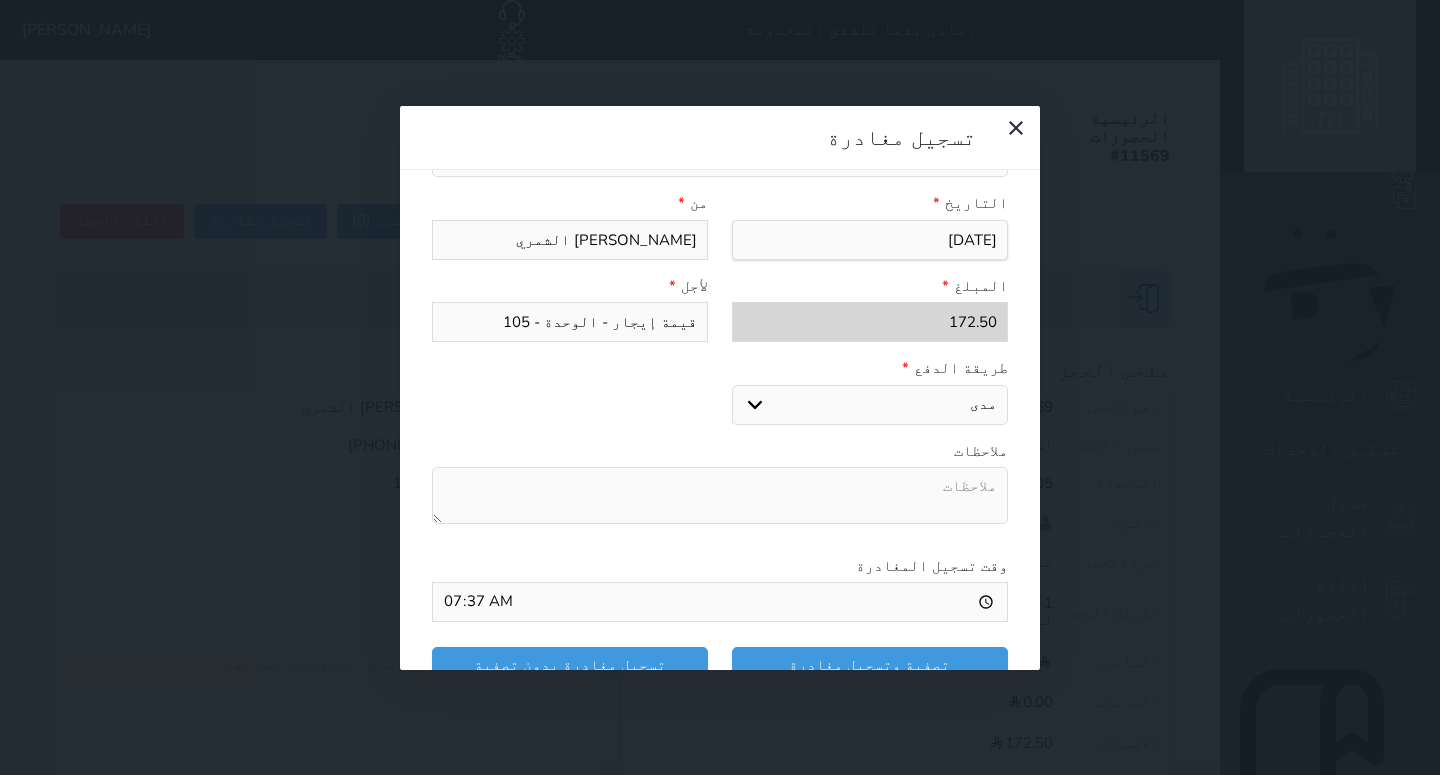 click on "مدى" at bounding box center (0, 0) 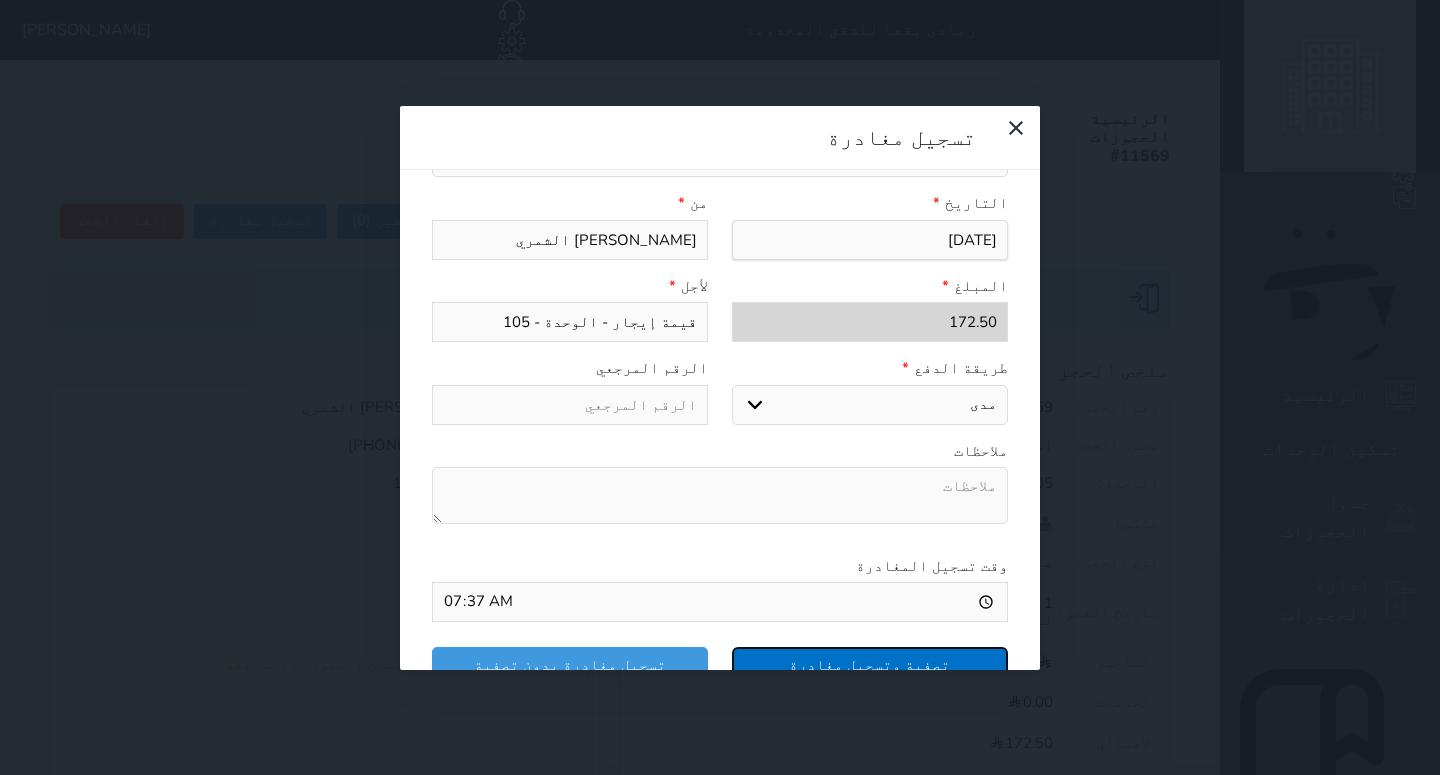 click on "تصفية وتسجيل مغادرة" at bounding box center [870, 664] 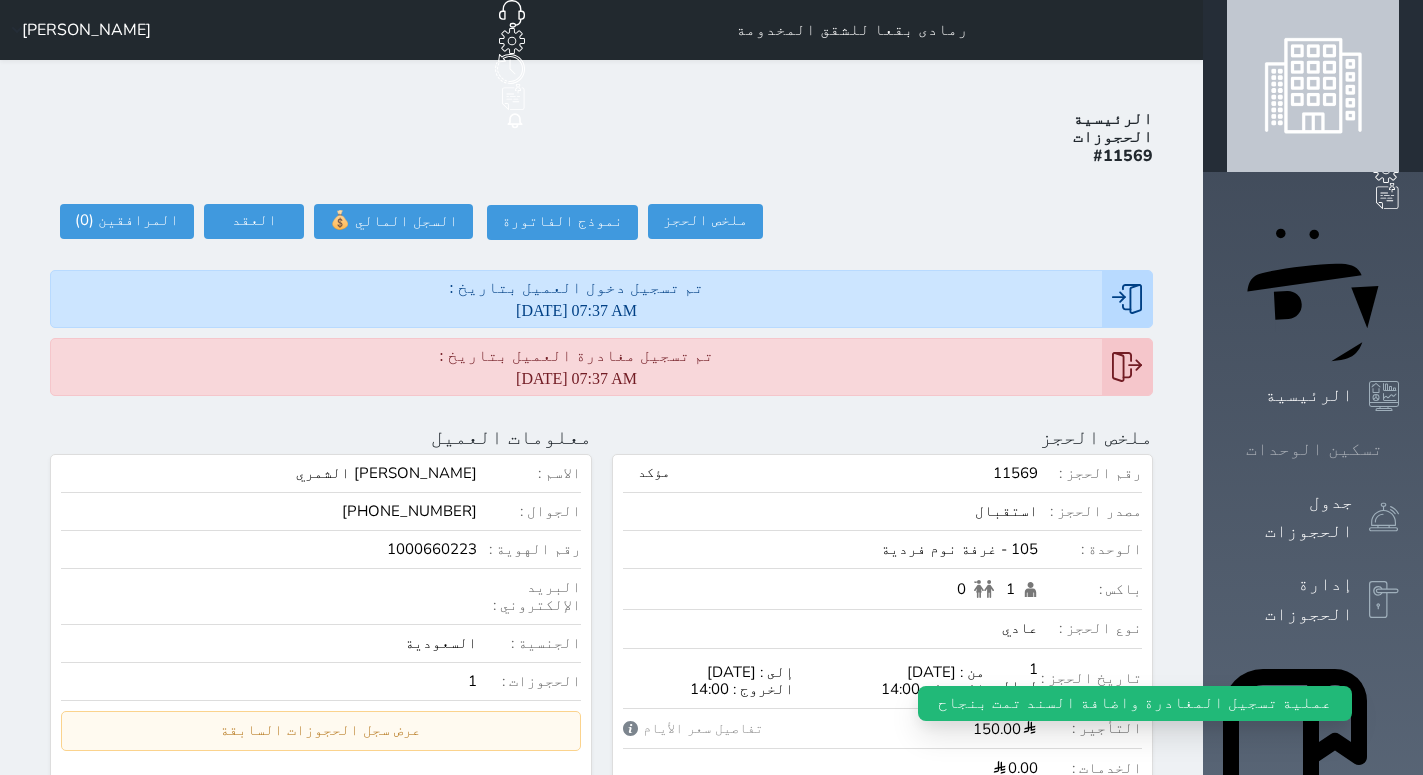 click on "تسكين الوحدات" at bounding box center [1313, 449] 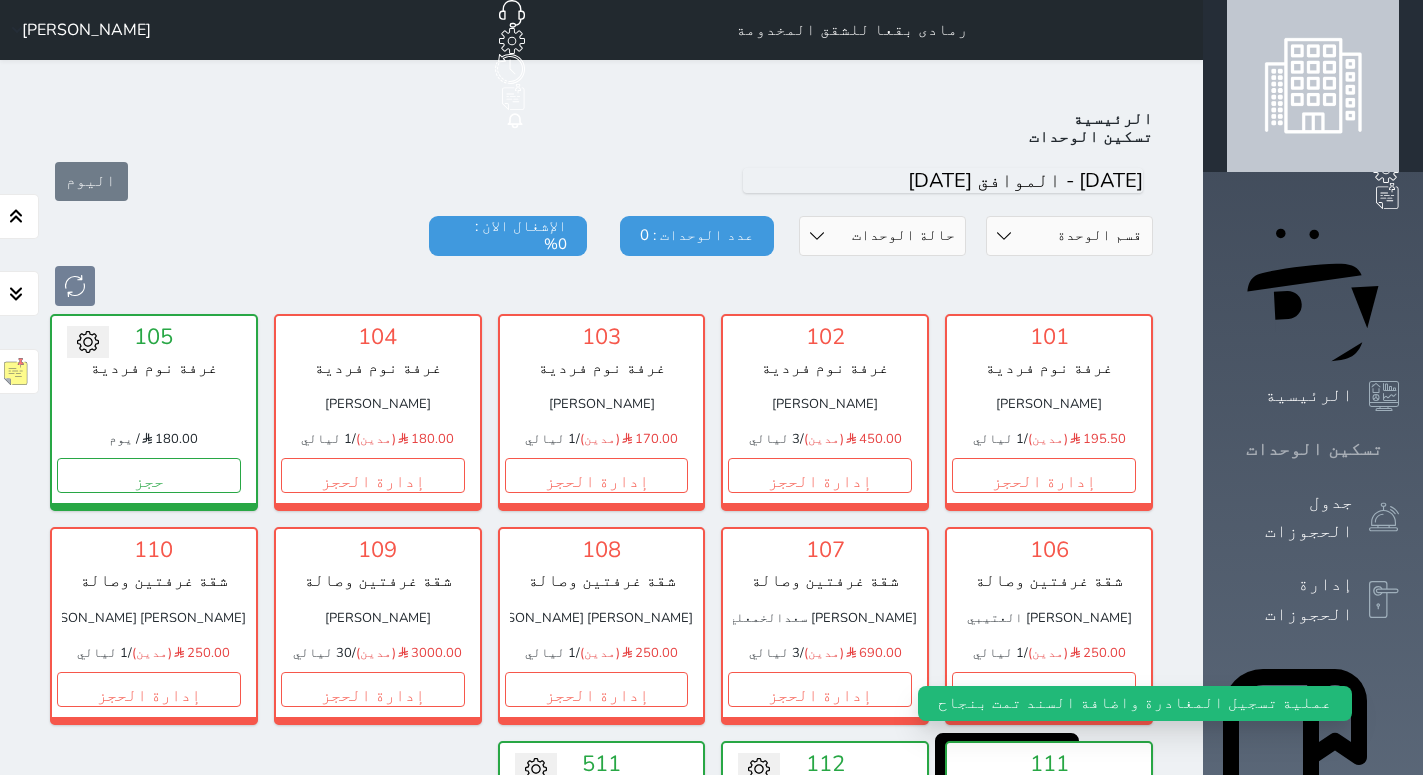 scroll, scrollTop: 78, scrollLeft: 0, axis: vertical 